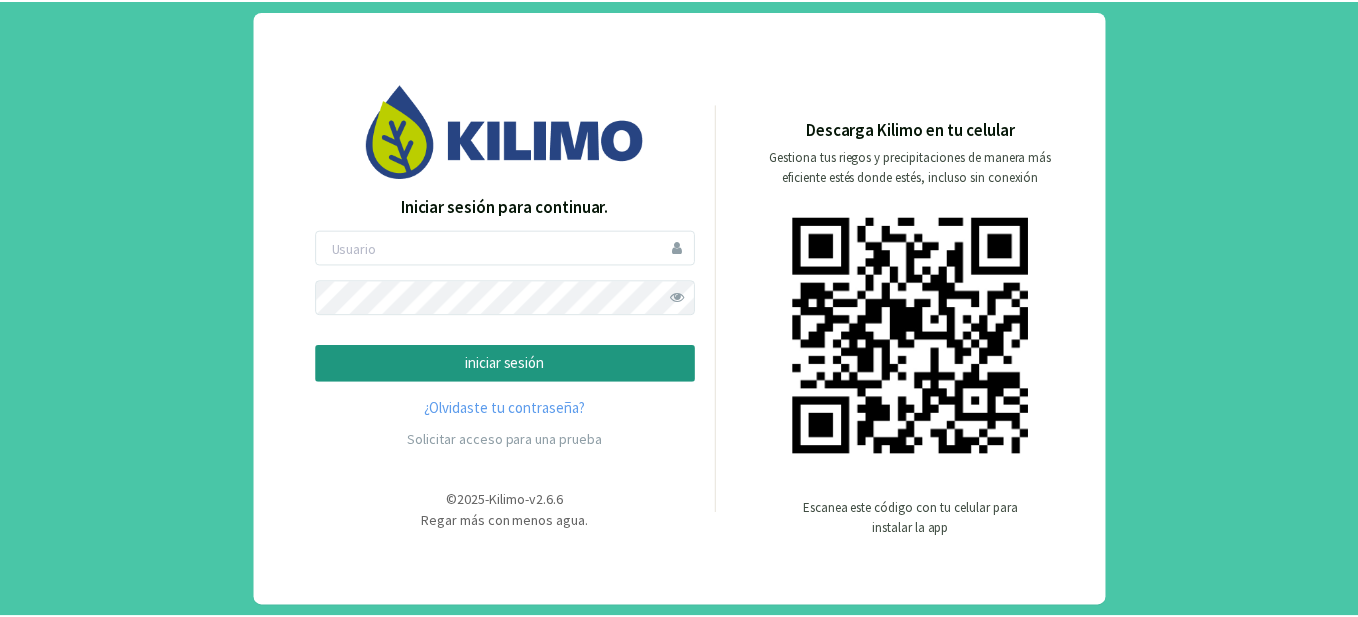 scroll, scrollTop: 0, scrollLeft: 0, axis: both 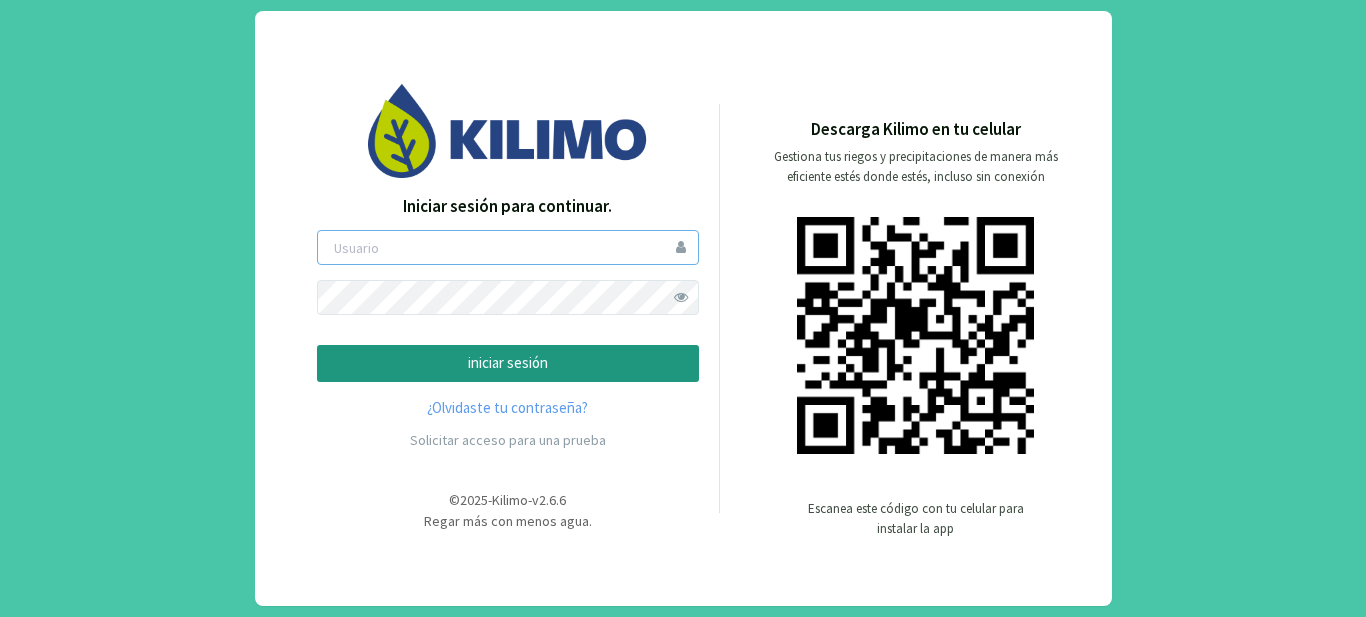 type on "lgclement" 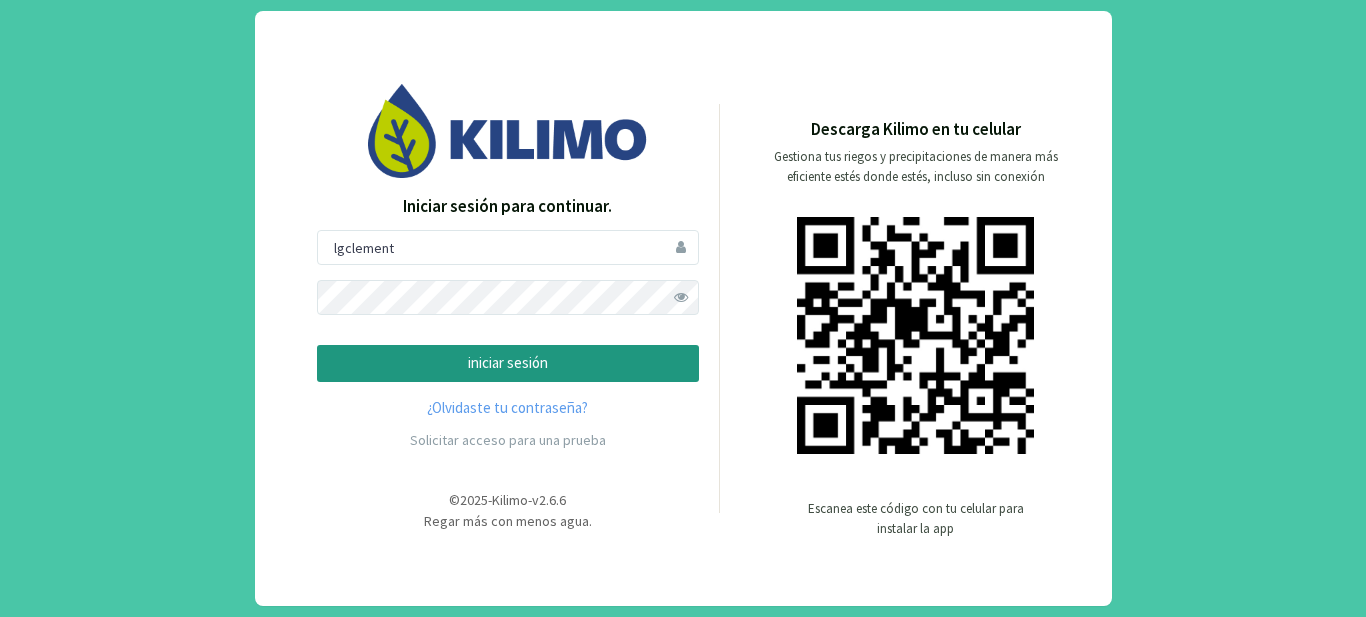 click on "iniciar sesión" at bounding box center (508, 363) 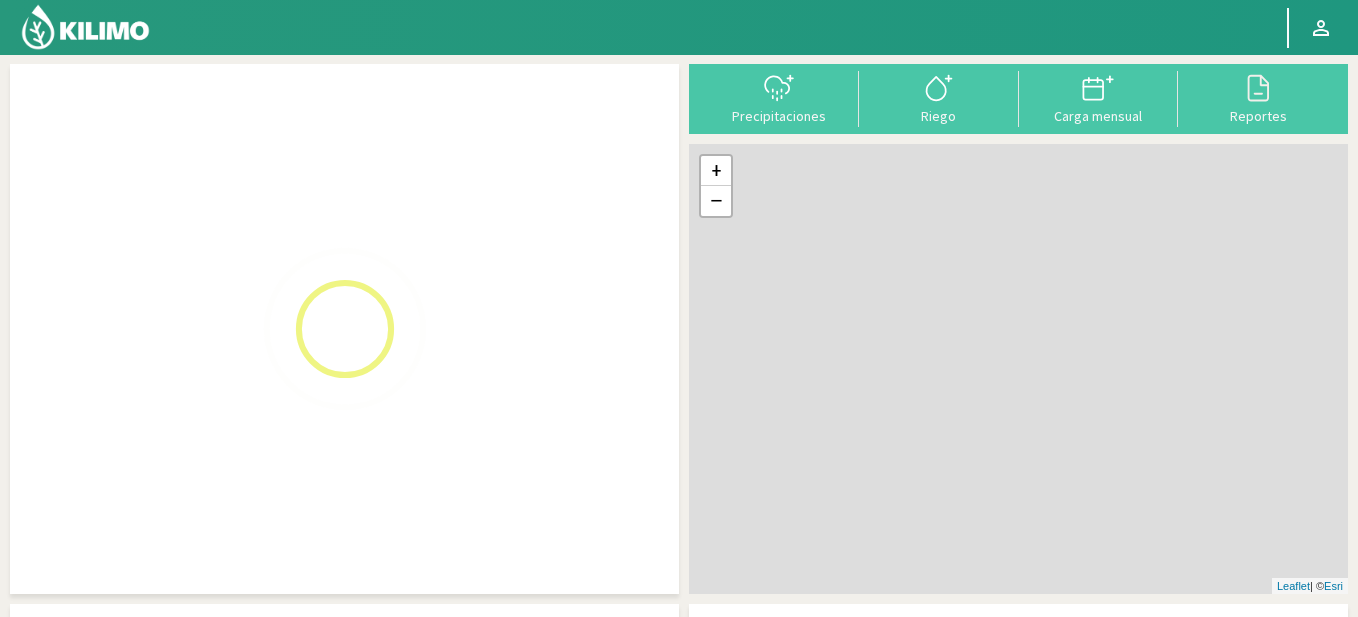 click at bounding box center [344, 329] 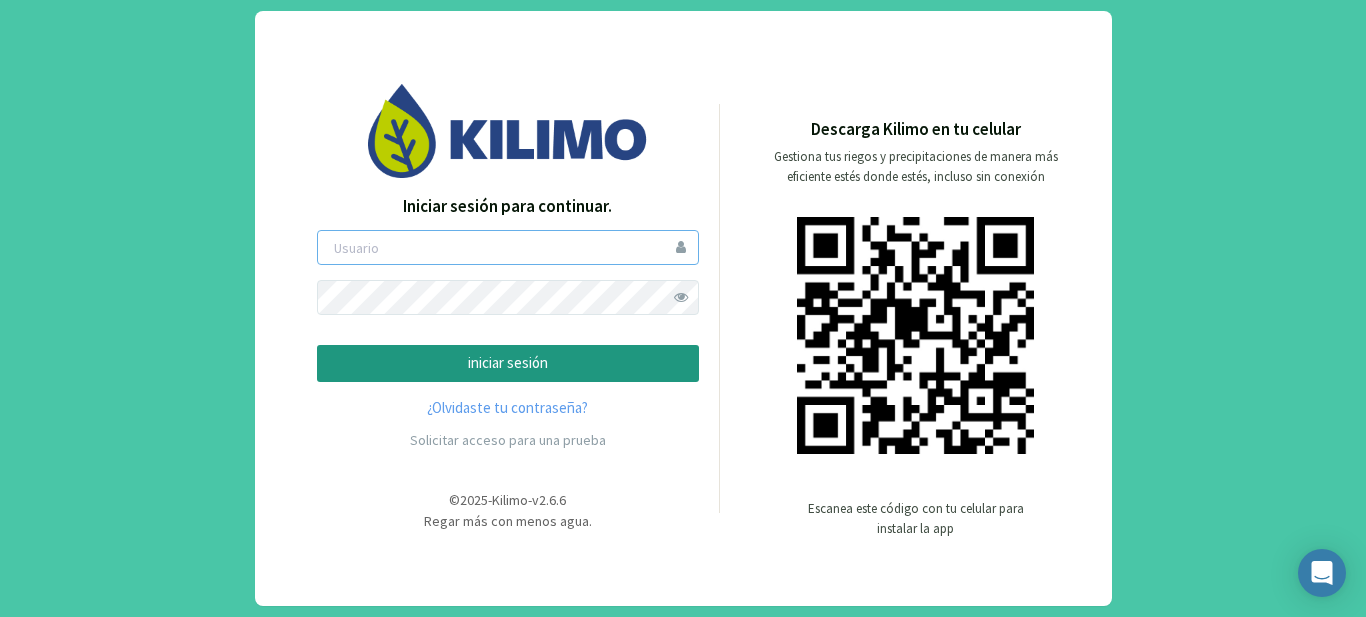 type on "lgclement" 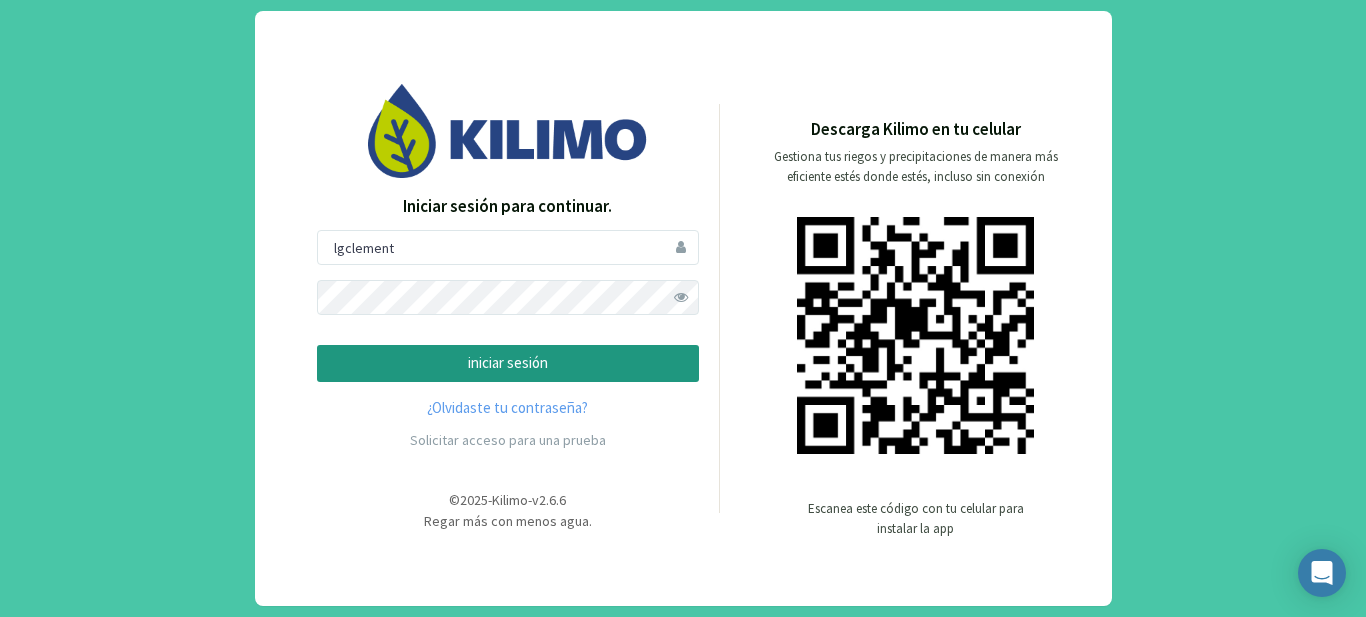 click at bounding box center [681, 297] 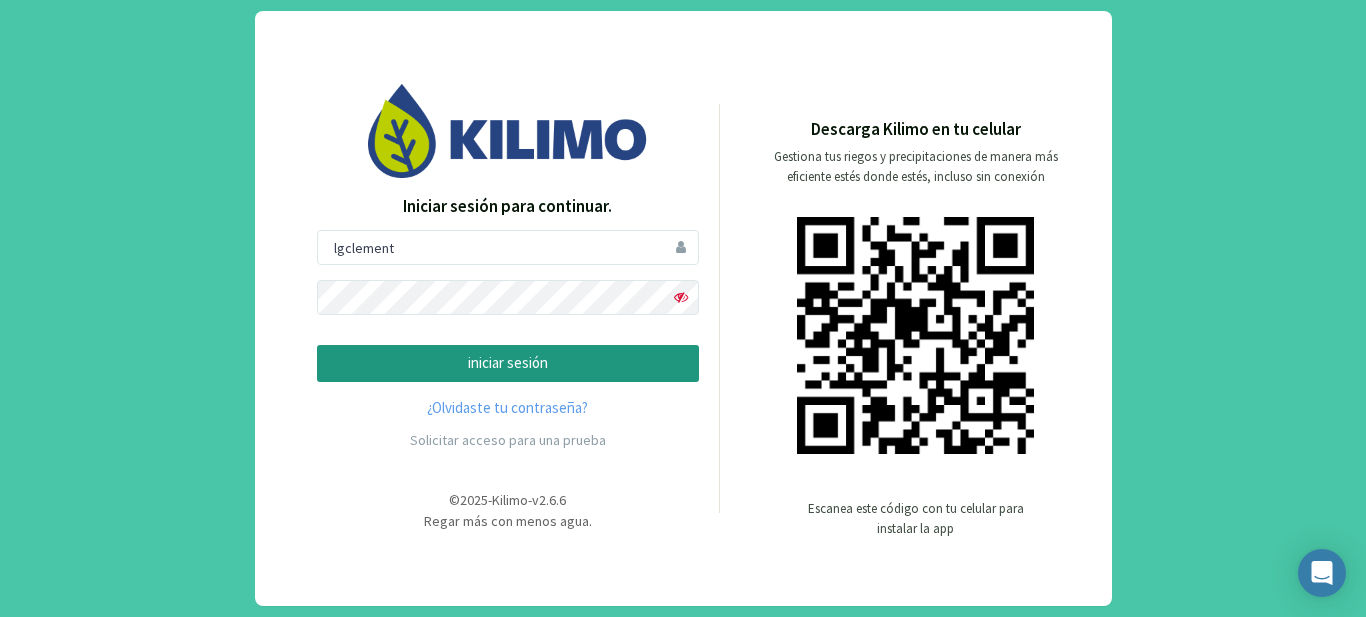 click on "iniciar sesión" at bounding box center [508, 363] 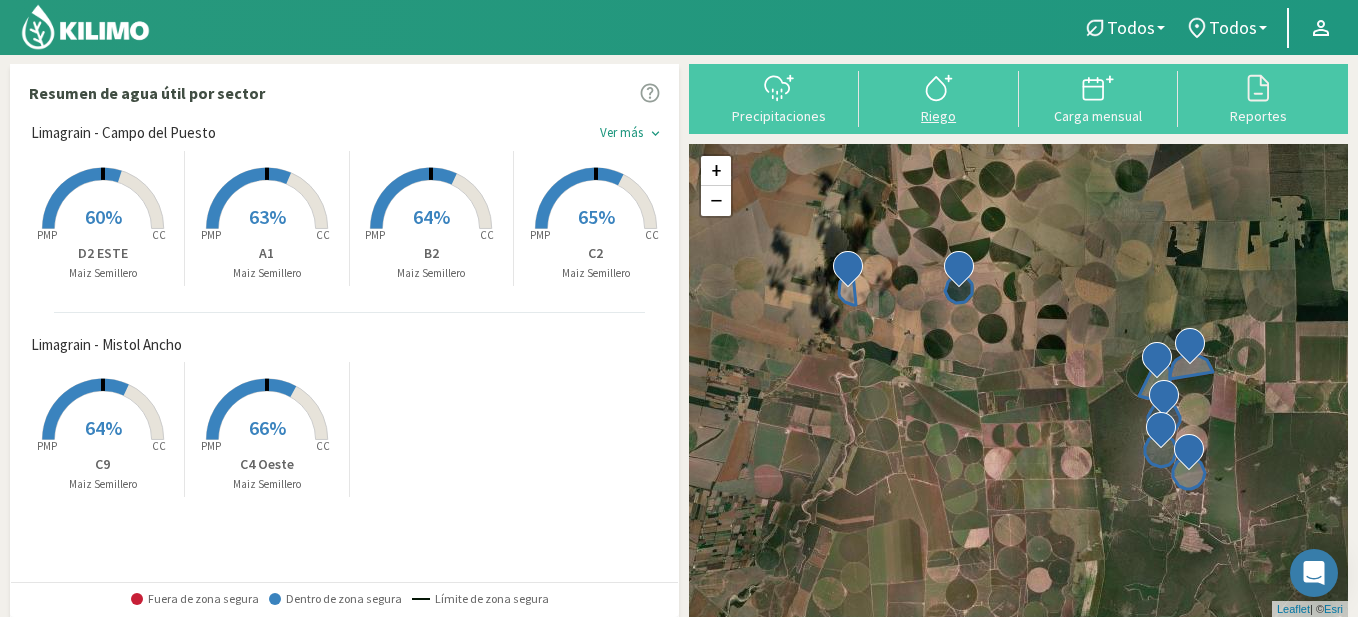 click at bounding box center (939, 88) 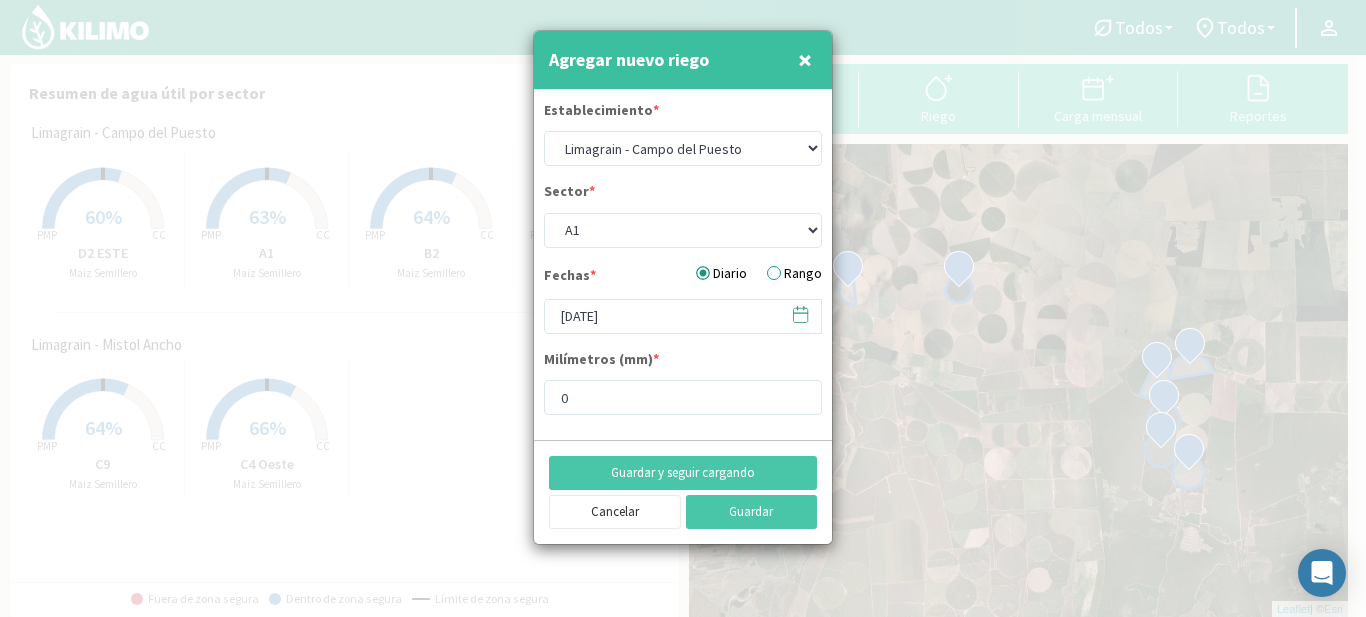 click at bounding box center (800, 314) 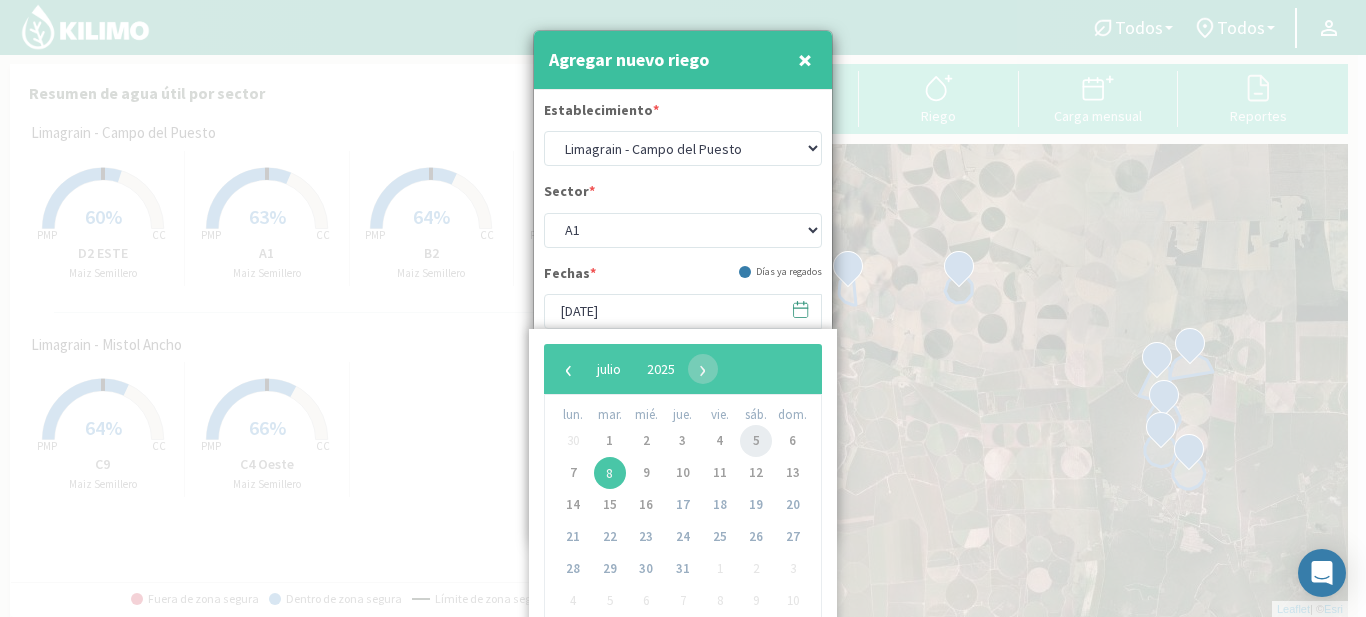 click on "5" at bounding box center [756, 441] 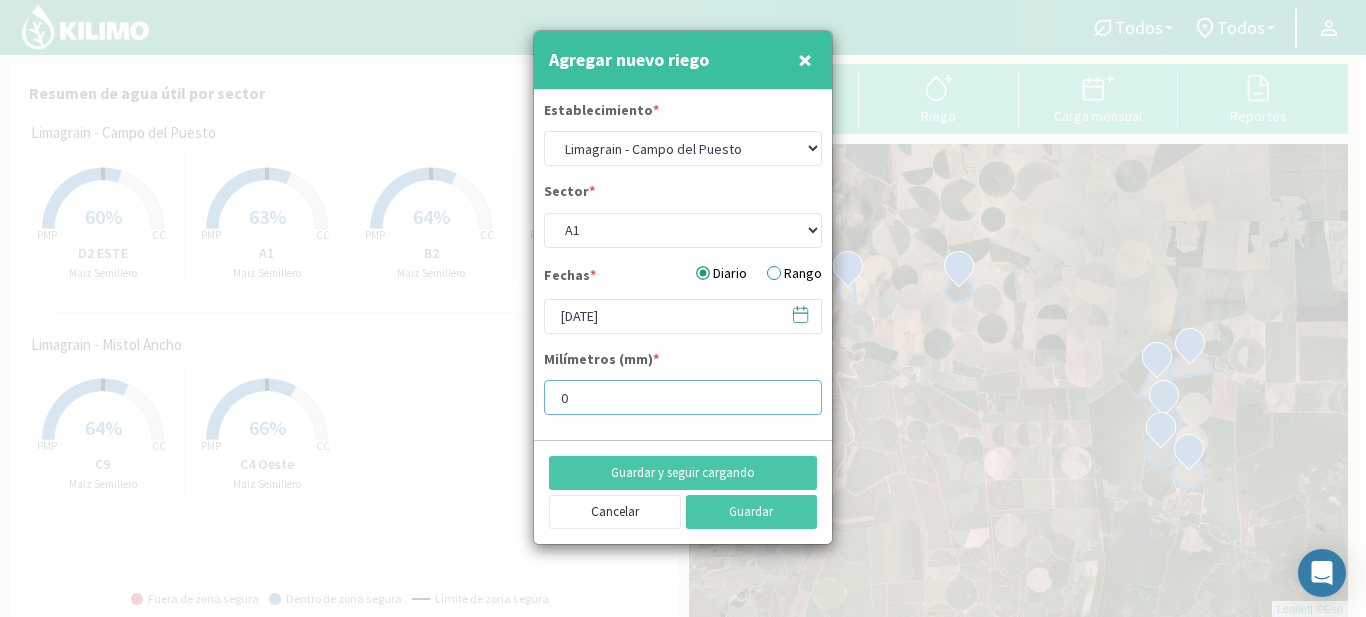 click on "0" at bounding box center (683, 397) 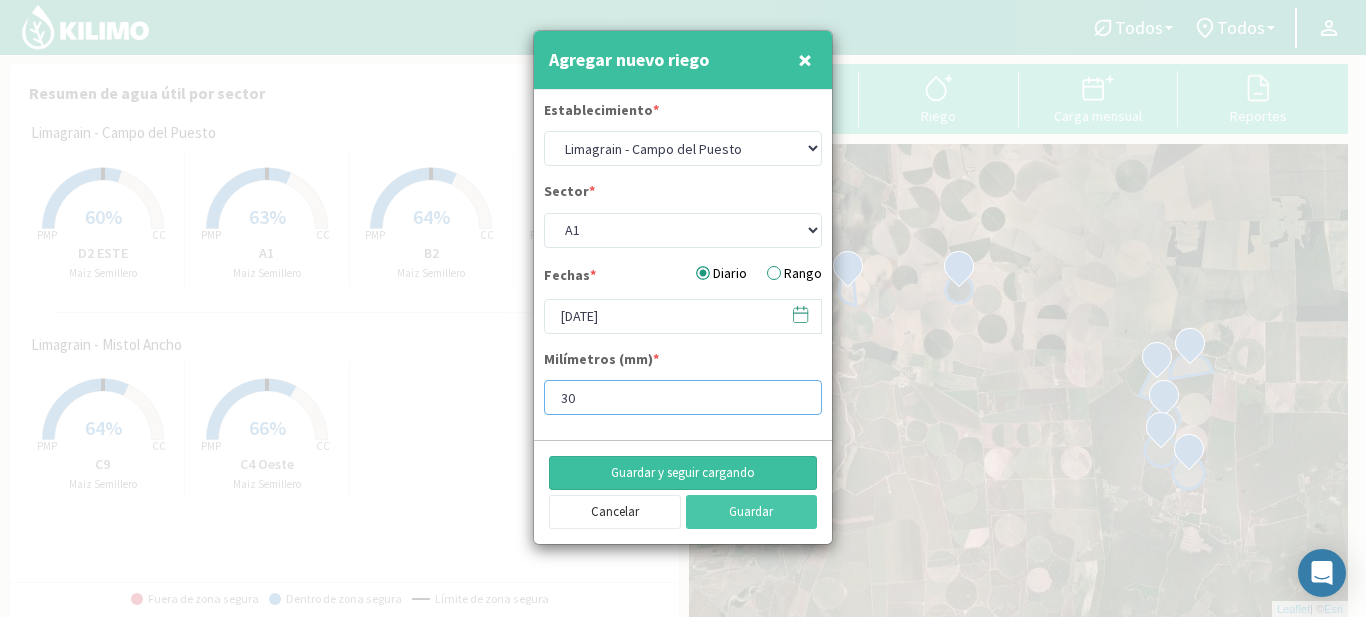 type on "30" 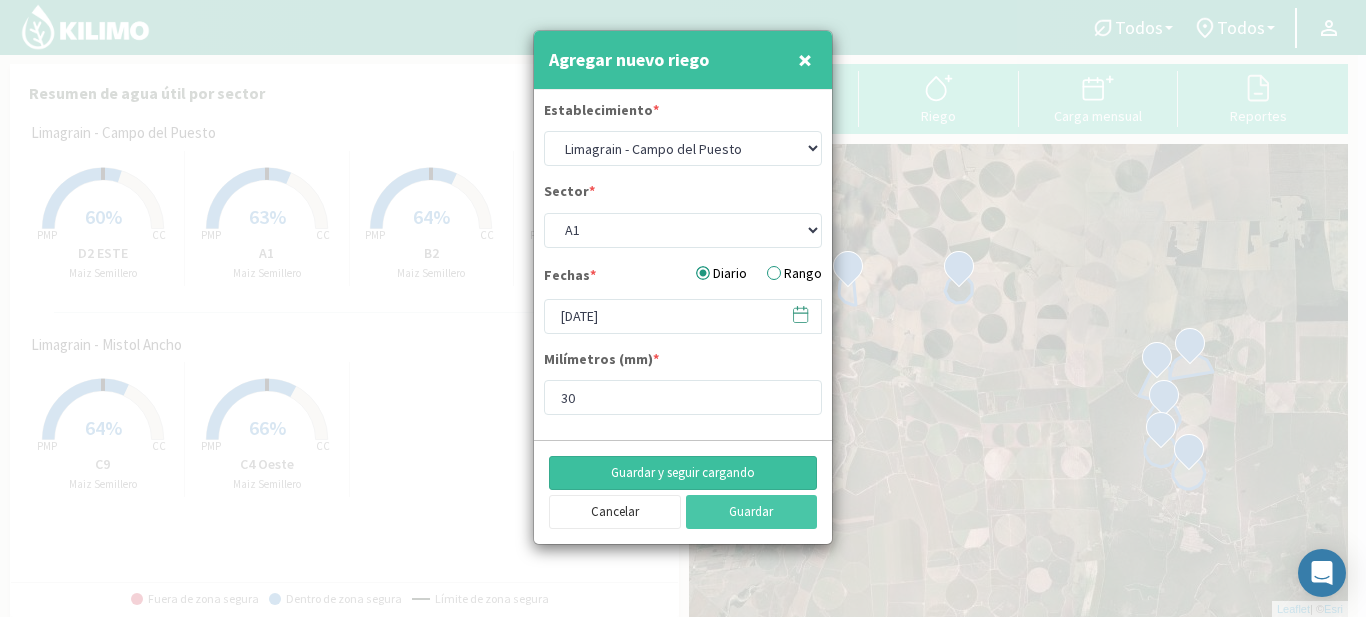 click on "Guardar y seguir cargando" at bounding box center [683, 473] 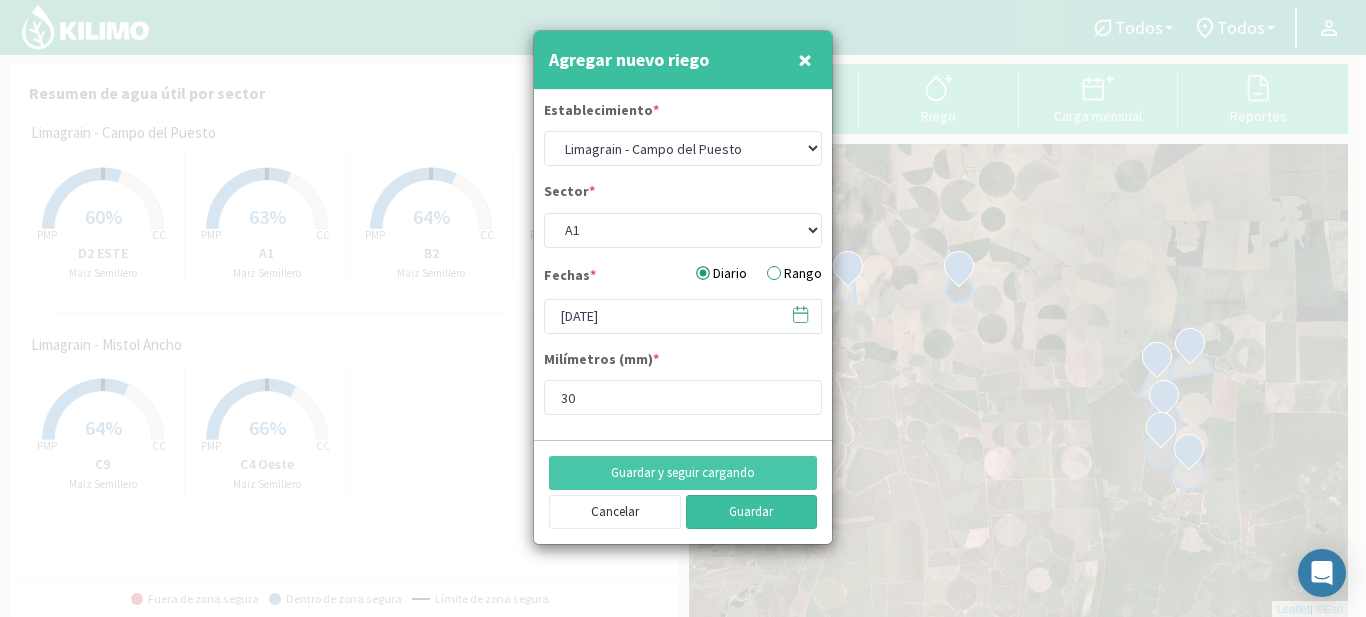 click on "Guardar" at bounding box center (752, 512) 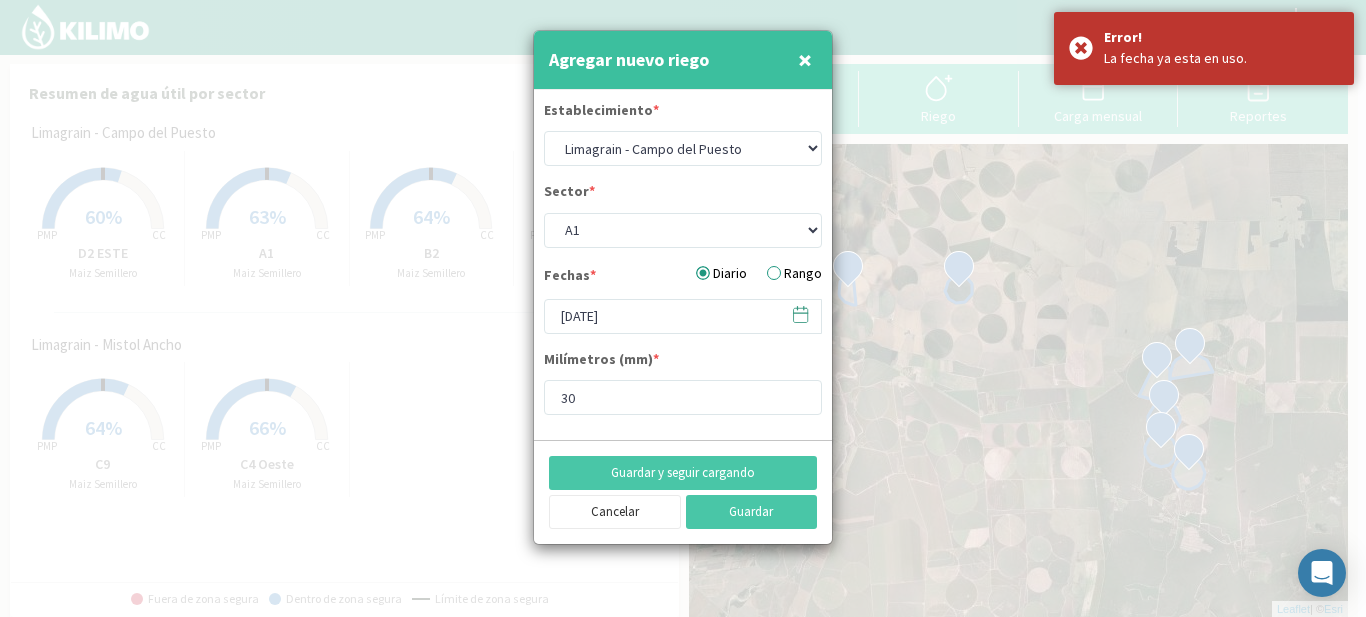 click at bounding box center (683, 308) 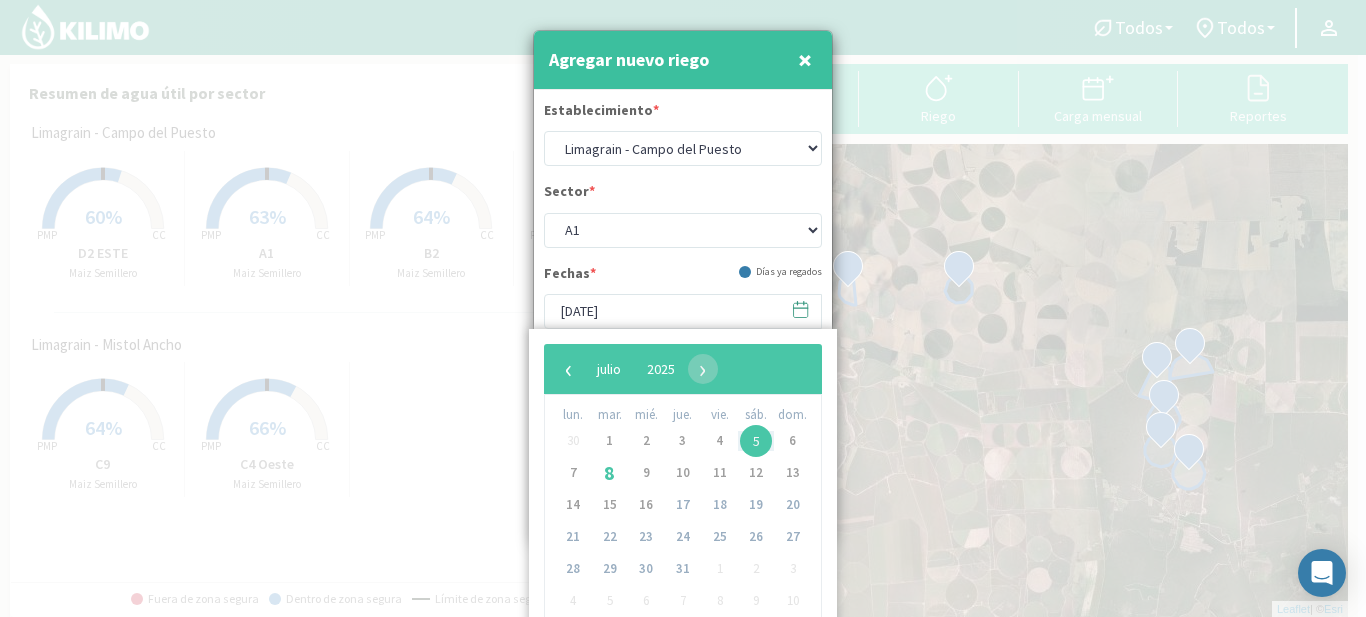 click on "5" at bounding box center (756, 441) 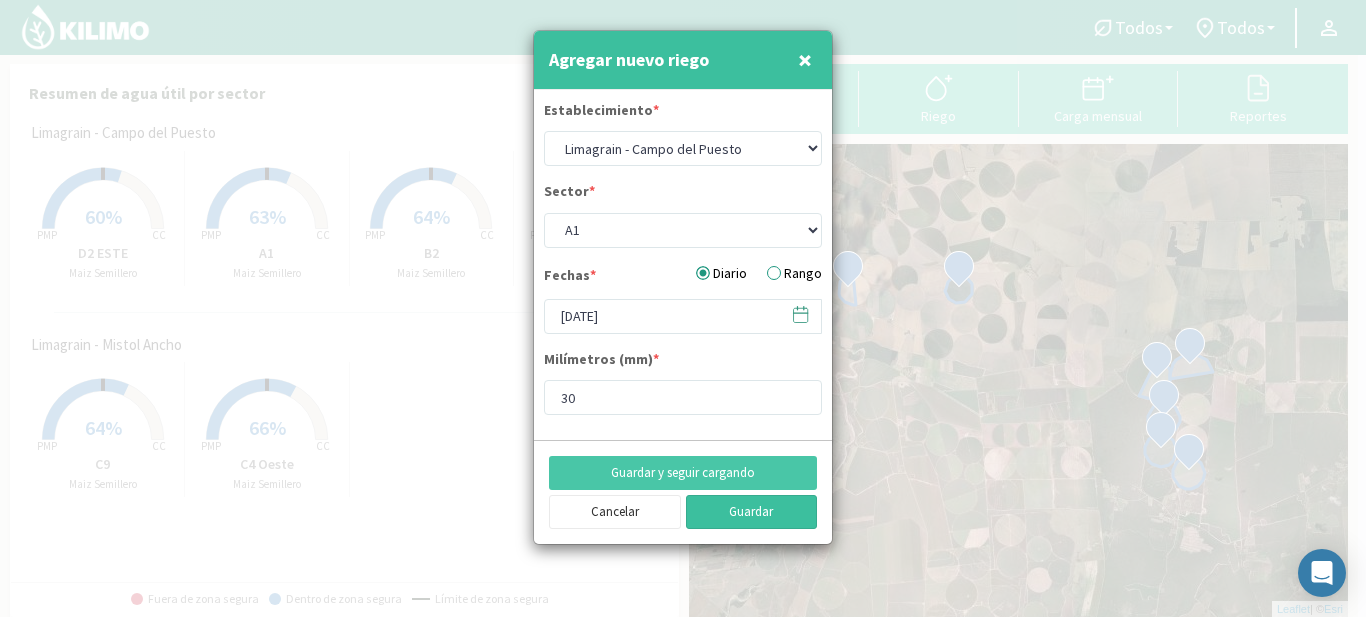click on "Guardar" at bounding box center [752, 512] 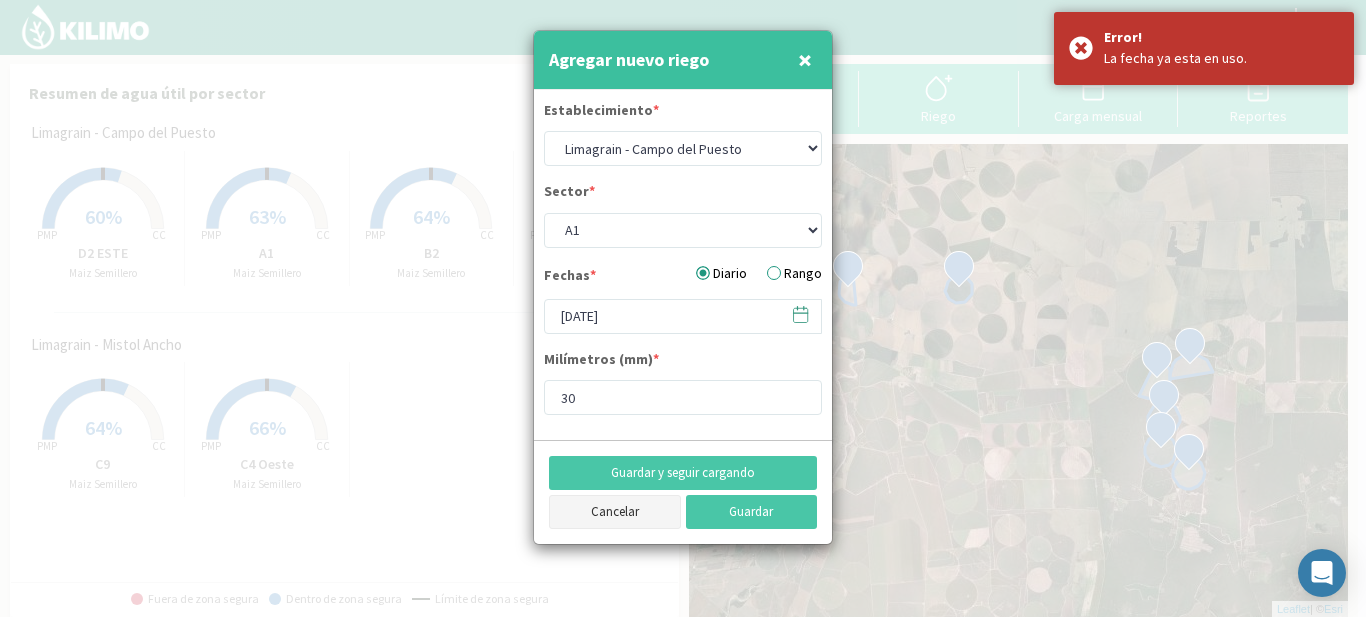 click on "Cancelar" at bounding box center (615, 512) 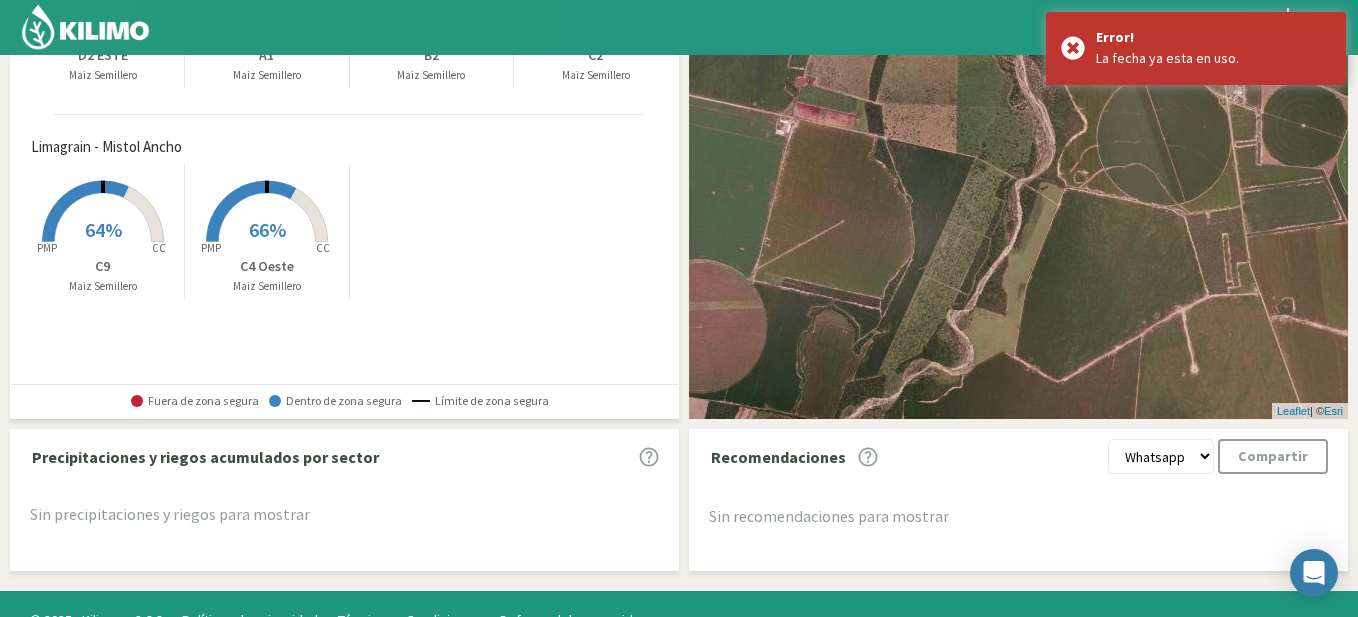 scroll, scrollTop: 232, scrollLeft: 0, axis: vertical 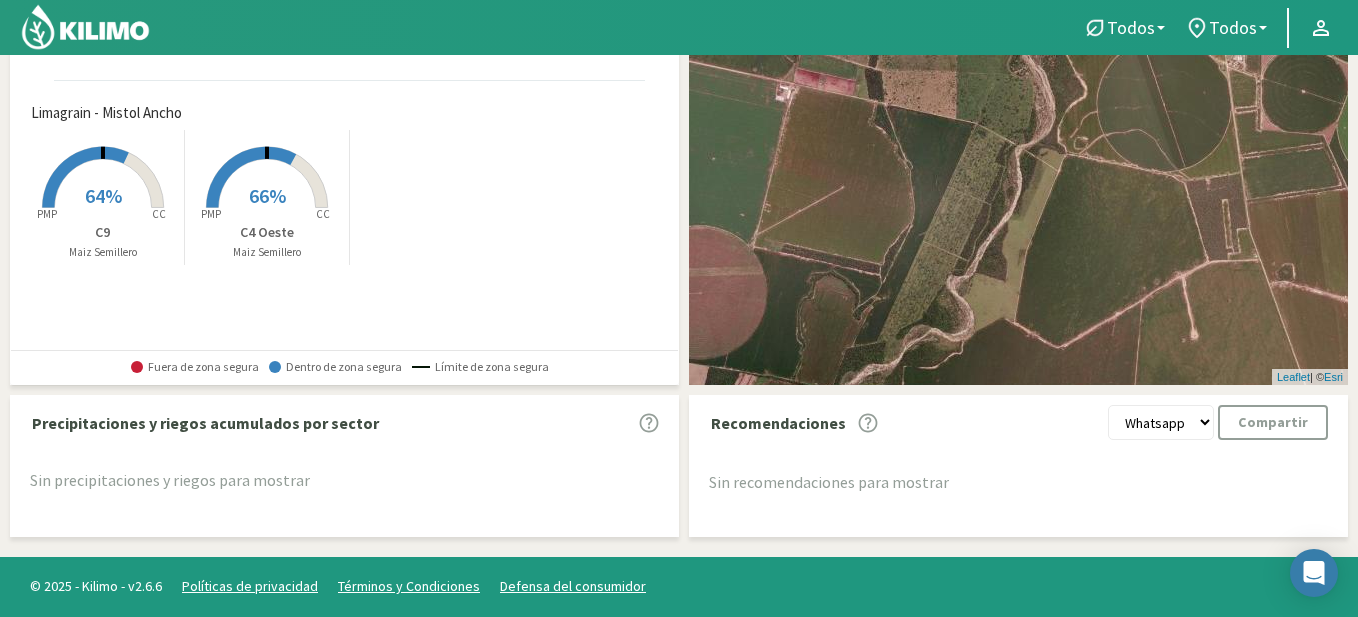 click on "Sin precipitaciones y riegos para mostrar" at bounding box center [344, 481] 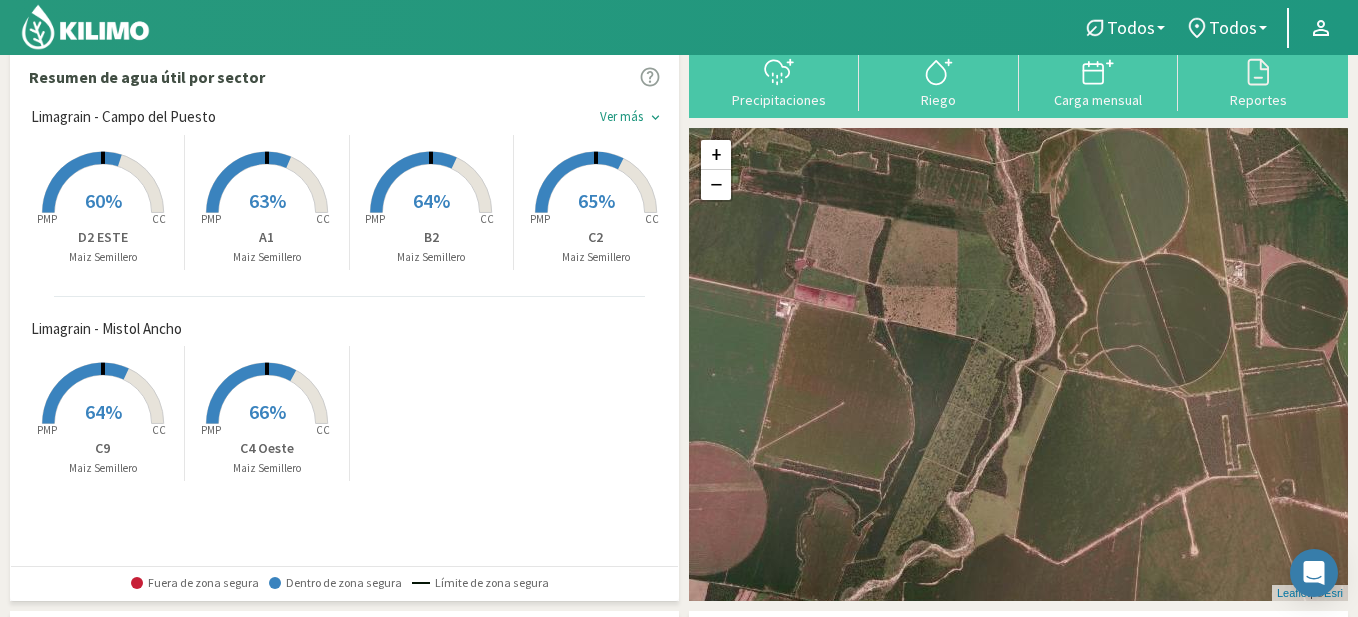 scroll, scrollTop: 0, scrollLeft: 0, axis: both 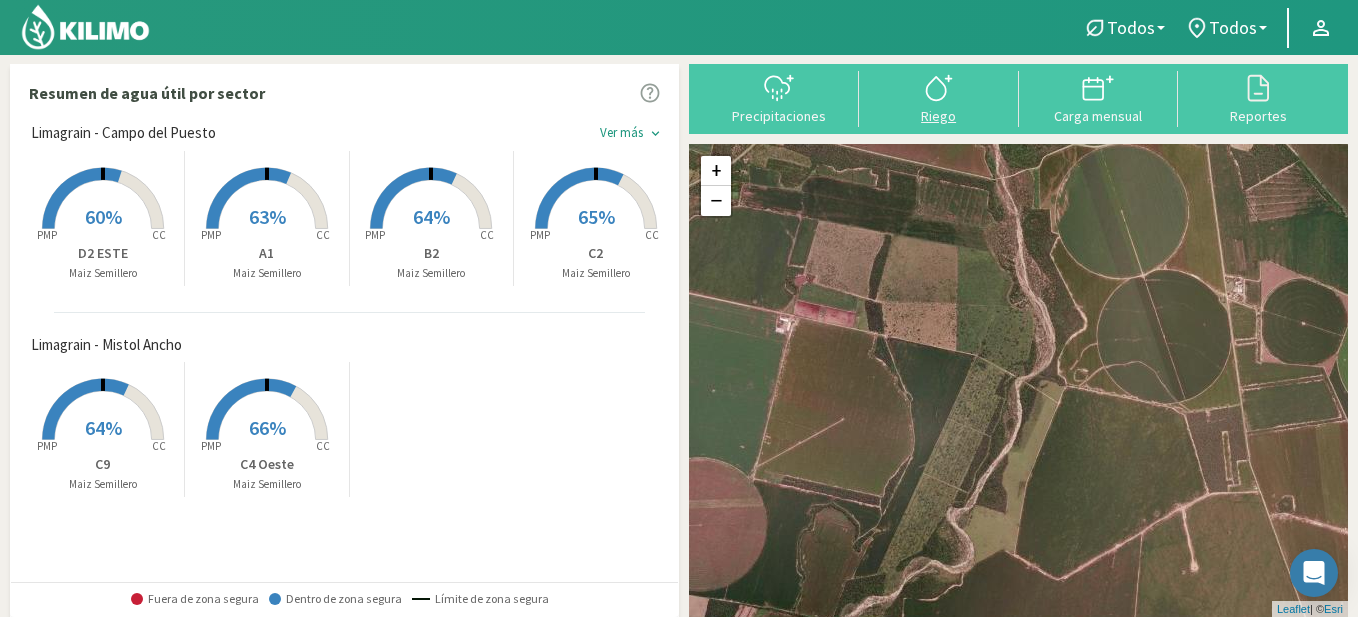 click at bounding box center [939, 88] 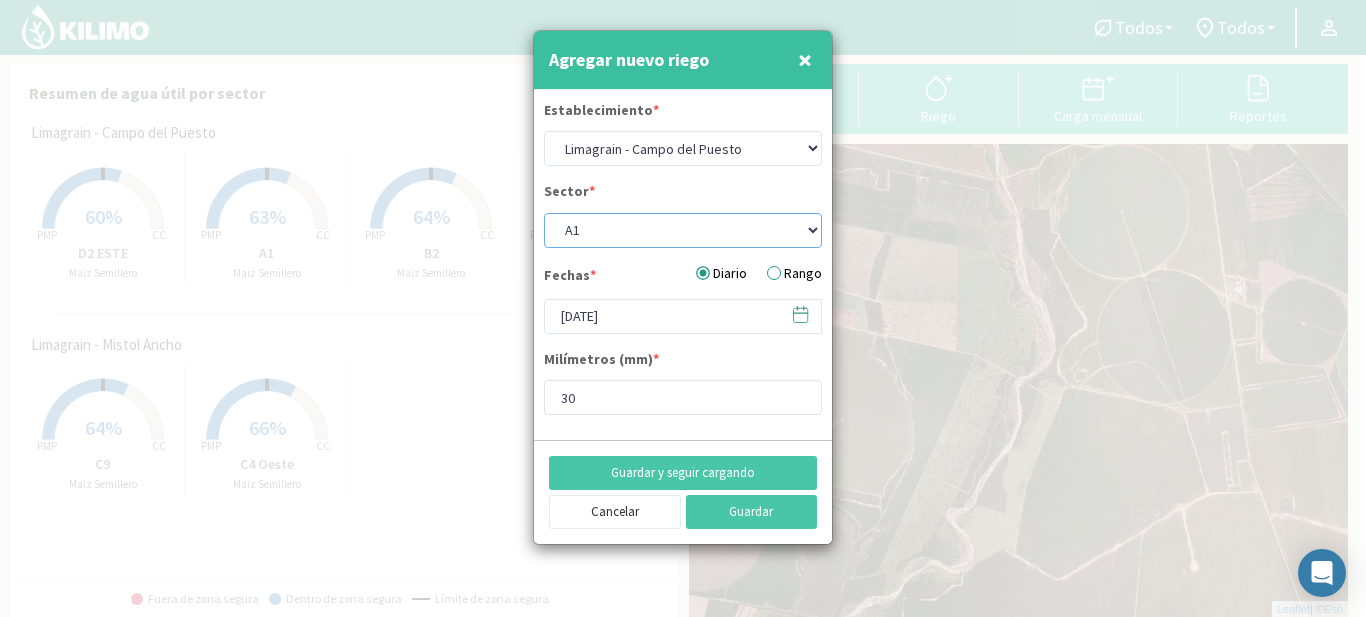 click on "A1   B2   C2   D1 NORTE   D2 ESTE" at bounding box center (683, 230) 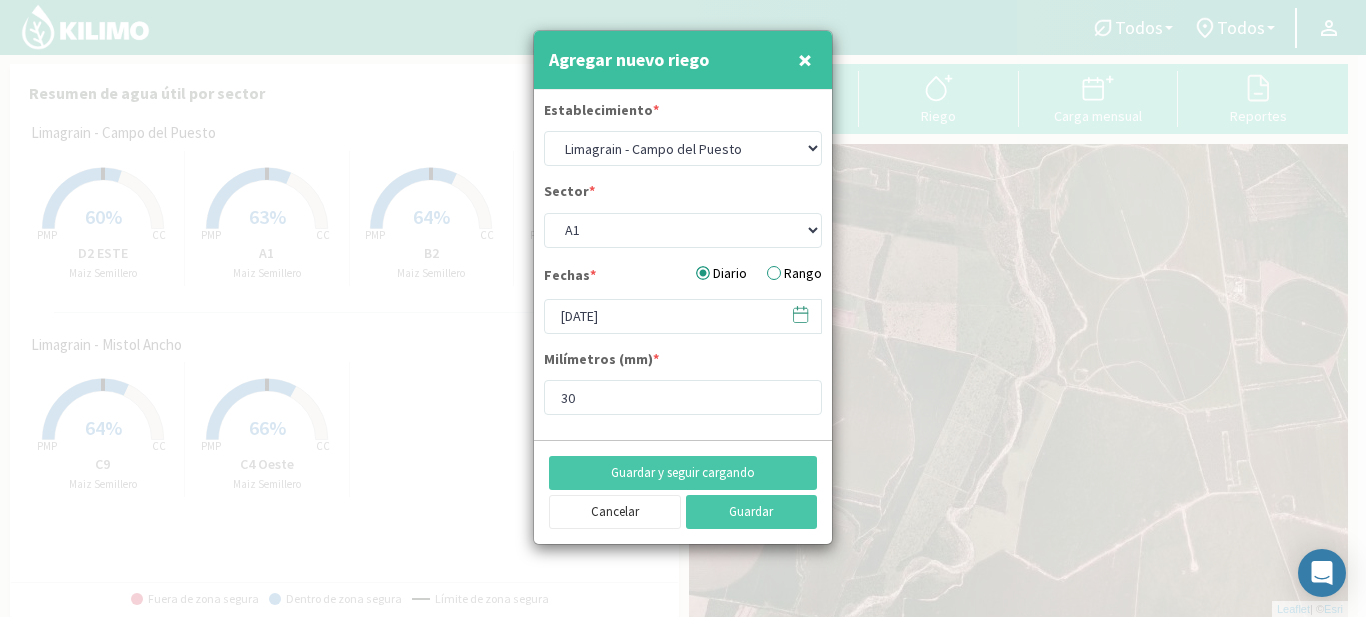 click at bounding box center (800, 314) 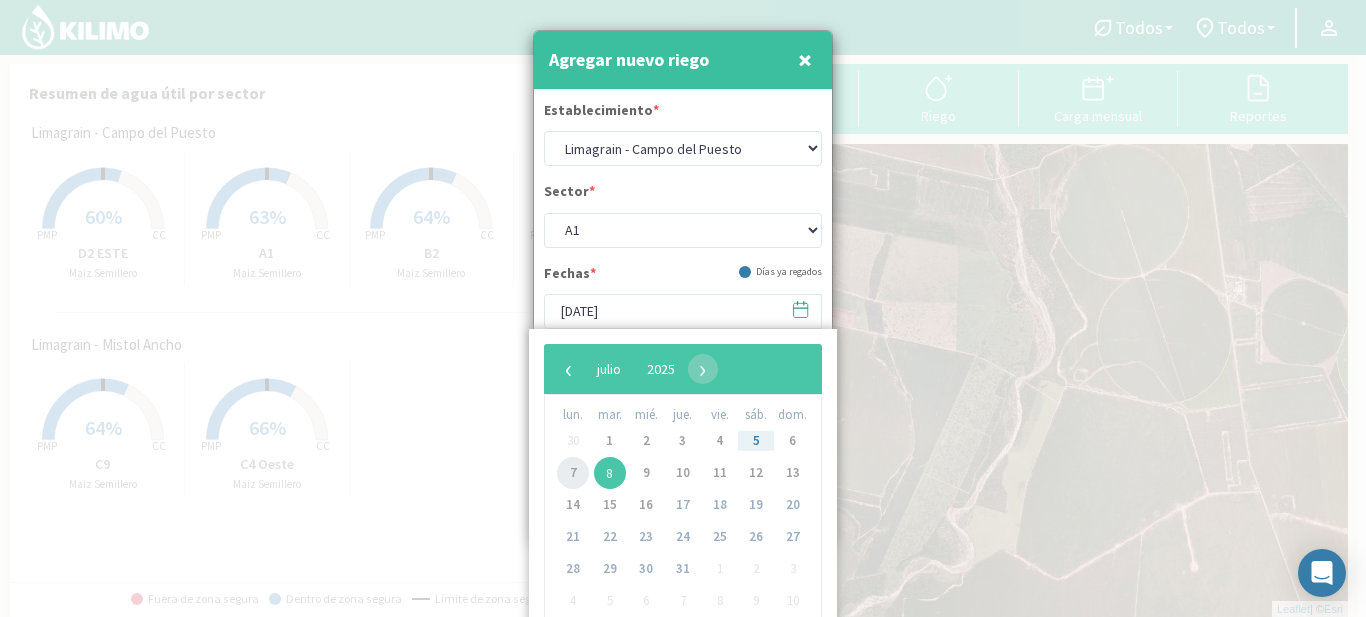 click on "7" at bounding box center [573, 473] 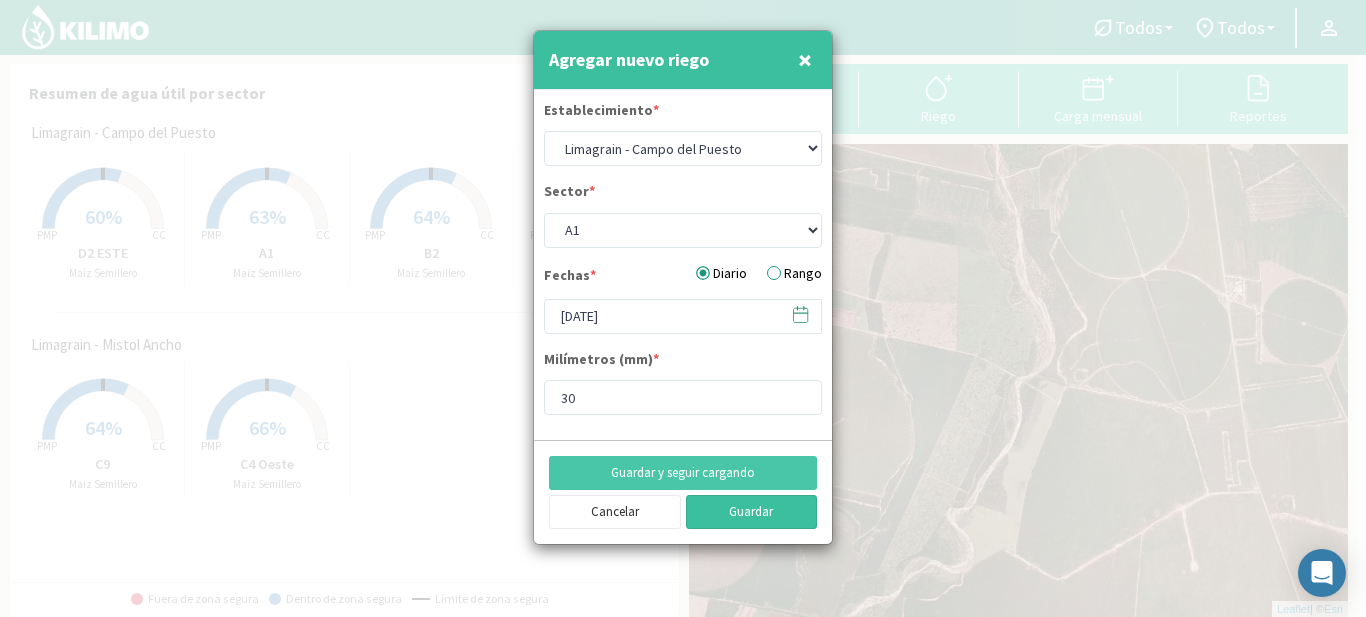 click on "Guardar" at bounding box center [752, 512] 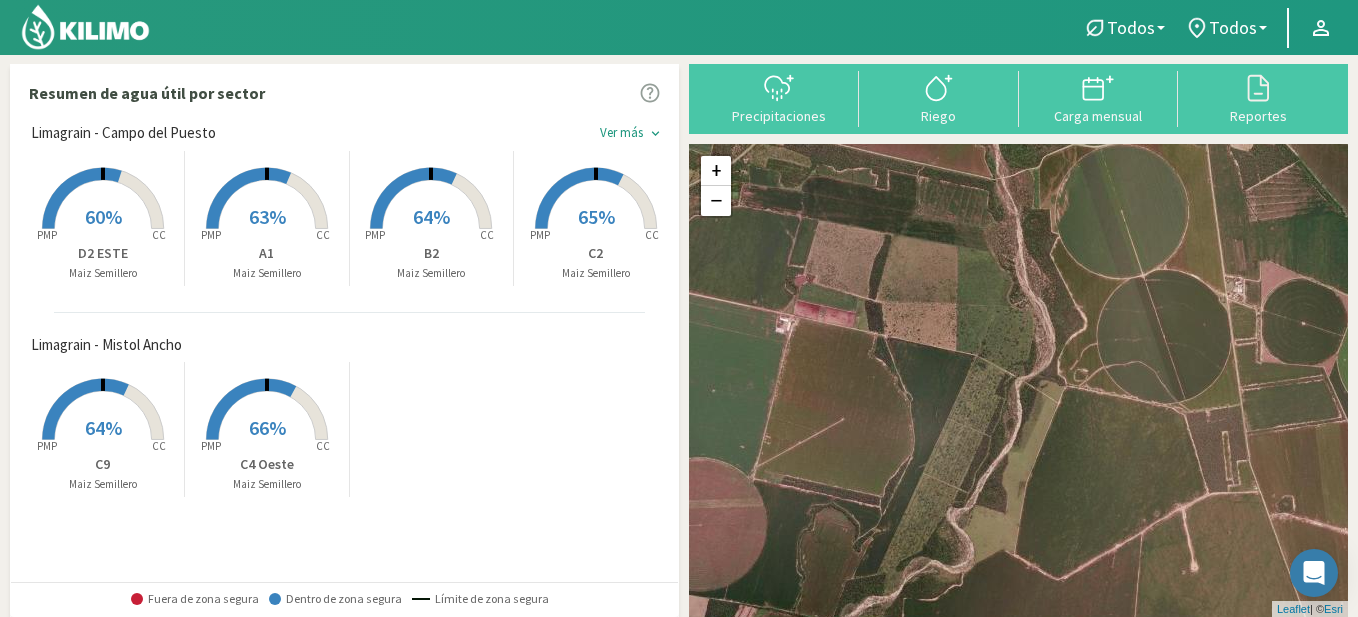 click on "64%" at bounding box center (431, 216) 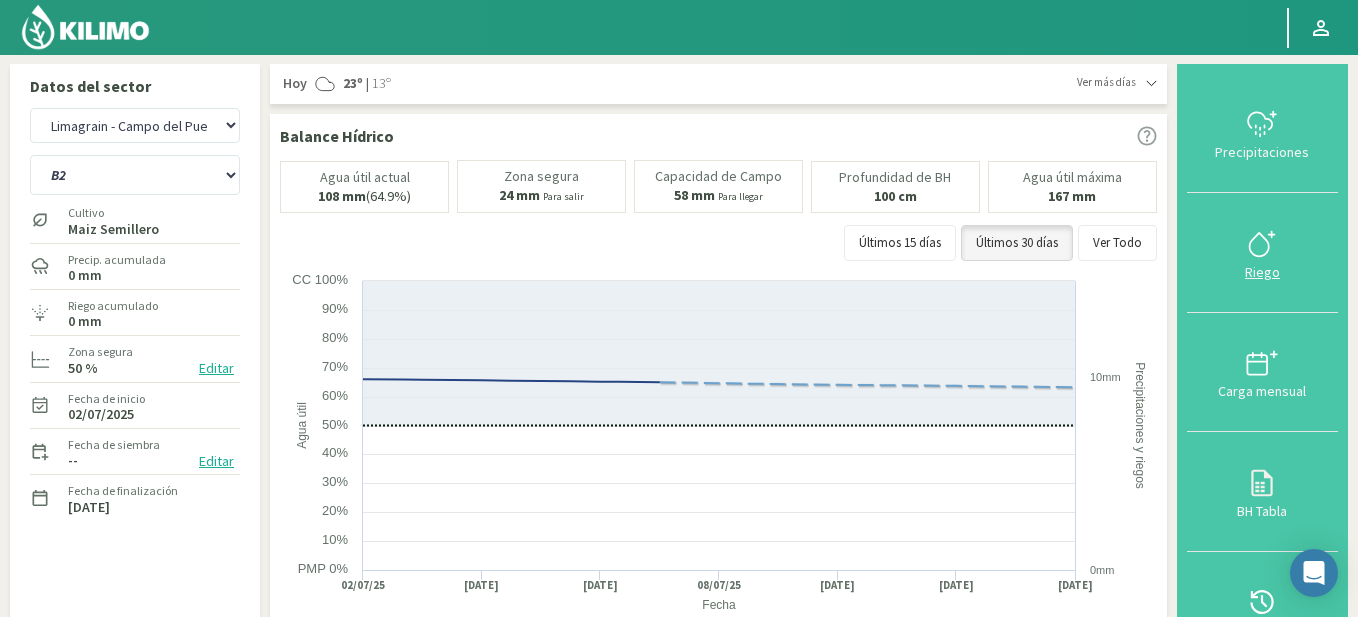 click at bounding box center (1262, 244) 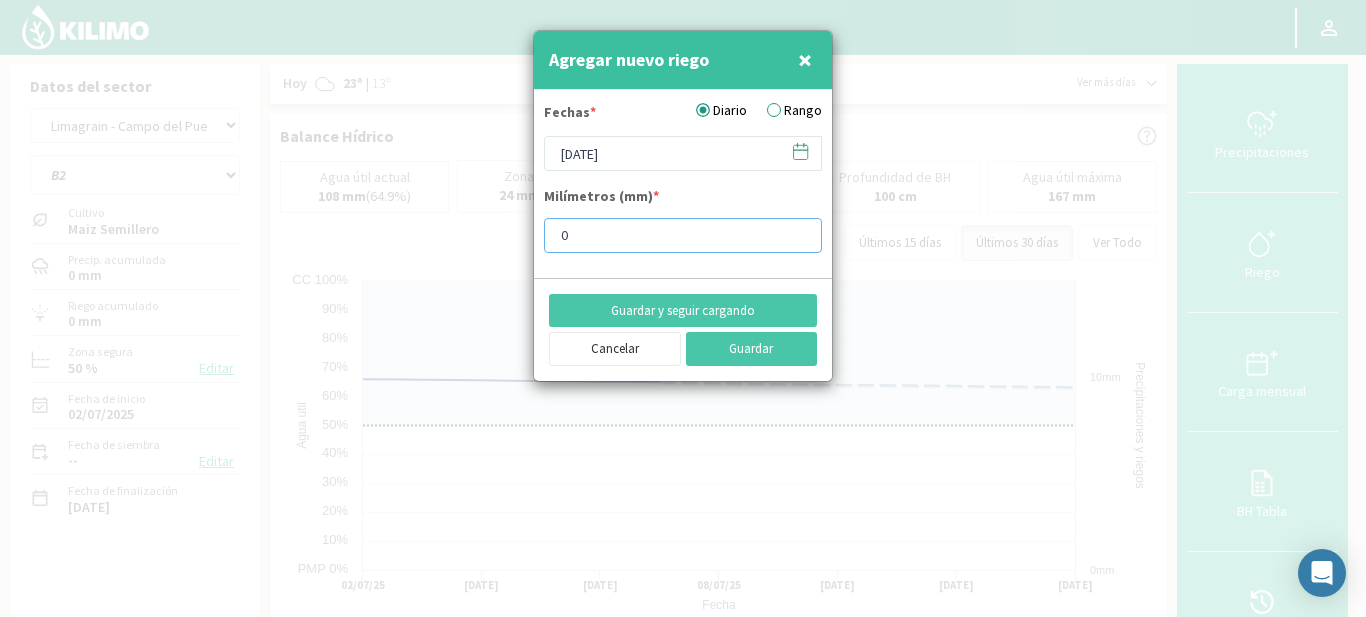 click on "0" at bounding box center (683, 235) 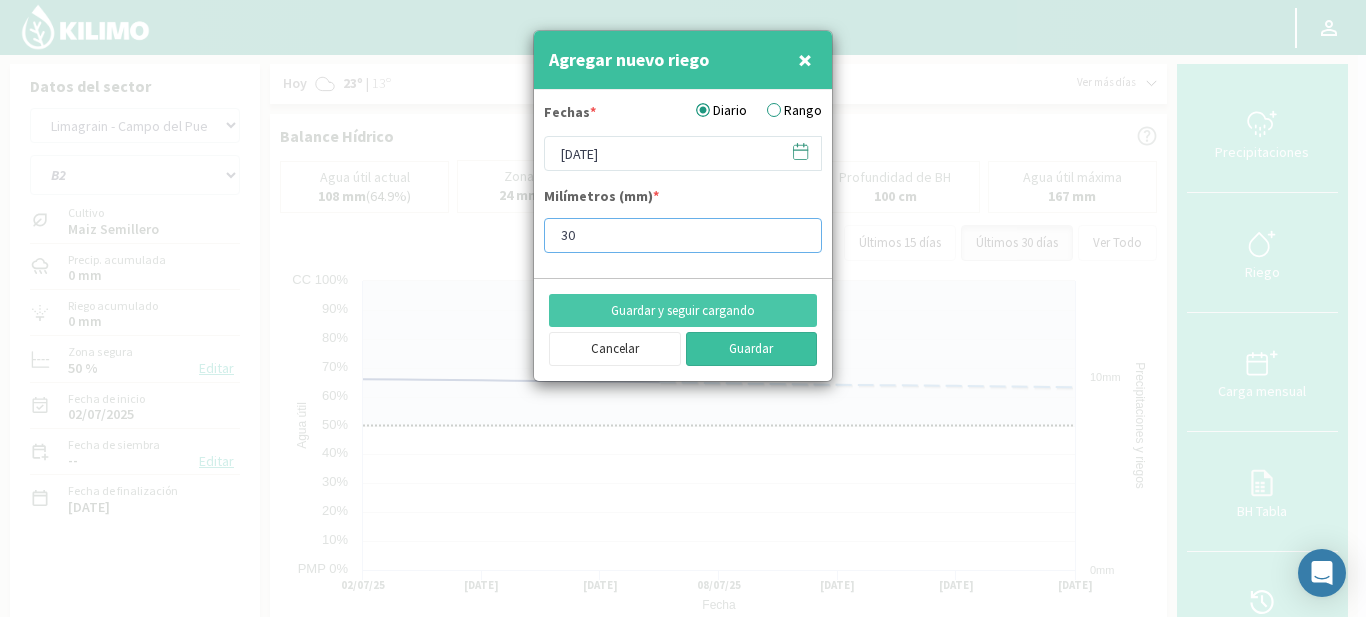type on "30" 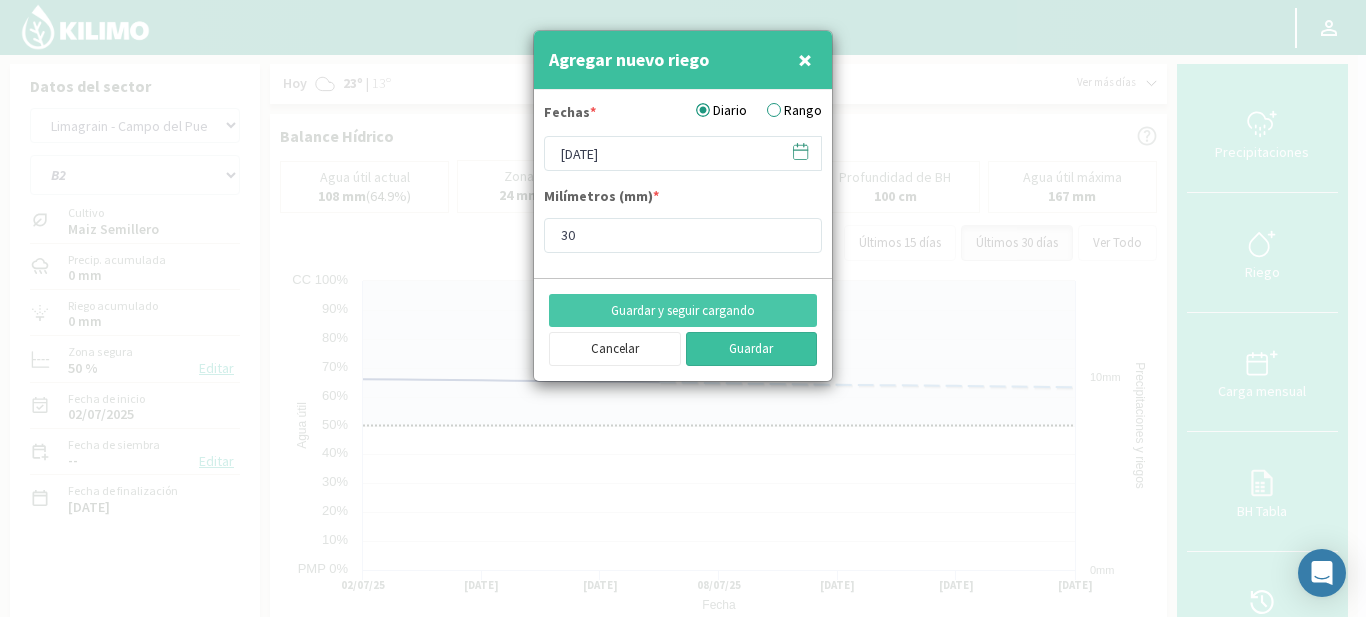 click on "Guardar" at bounding box center [752, 349] 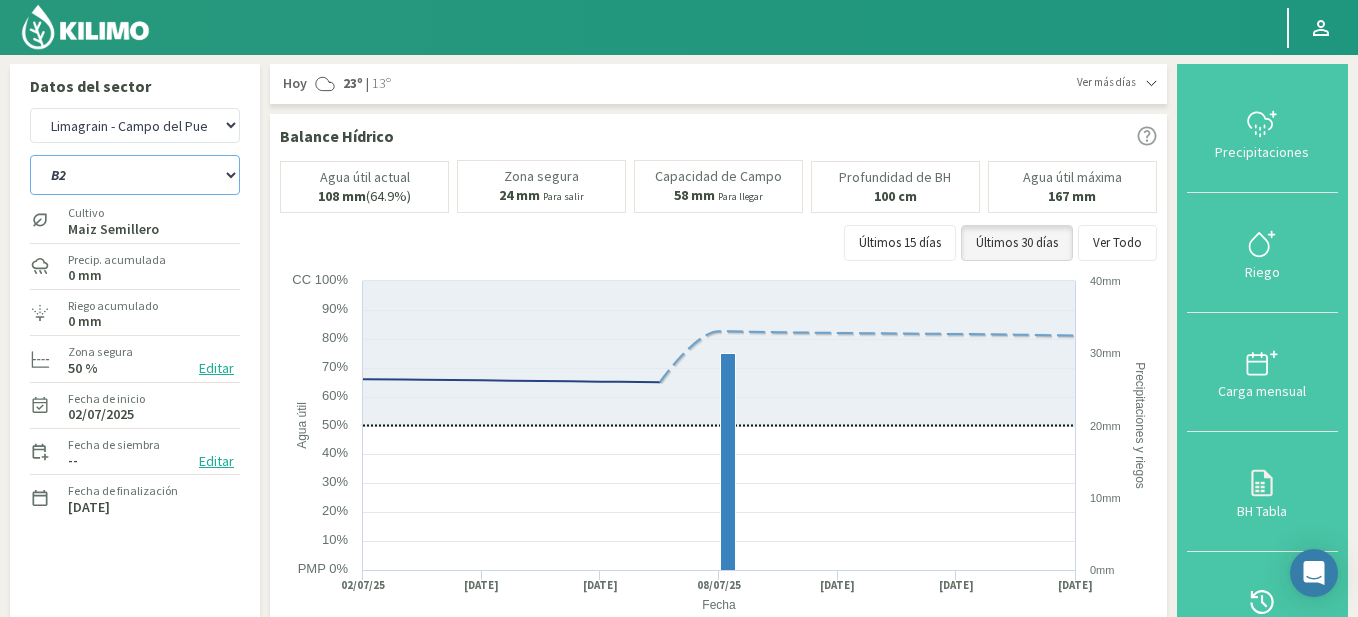 click on "A1   B2   C2   D1 NORTE   D2 ESTE" at bounding box center [135, 175] 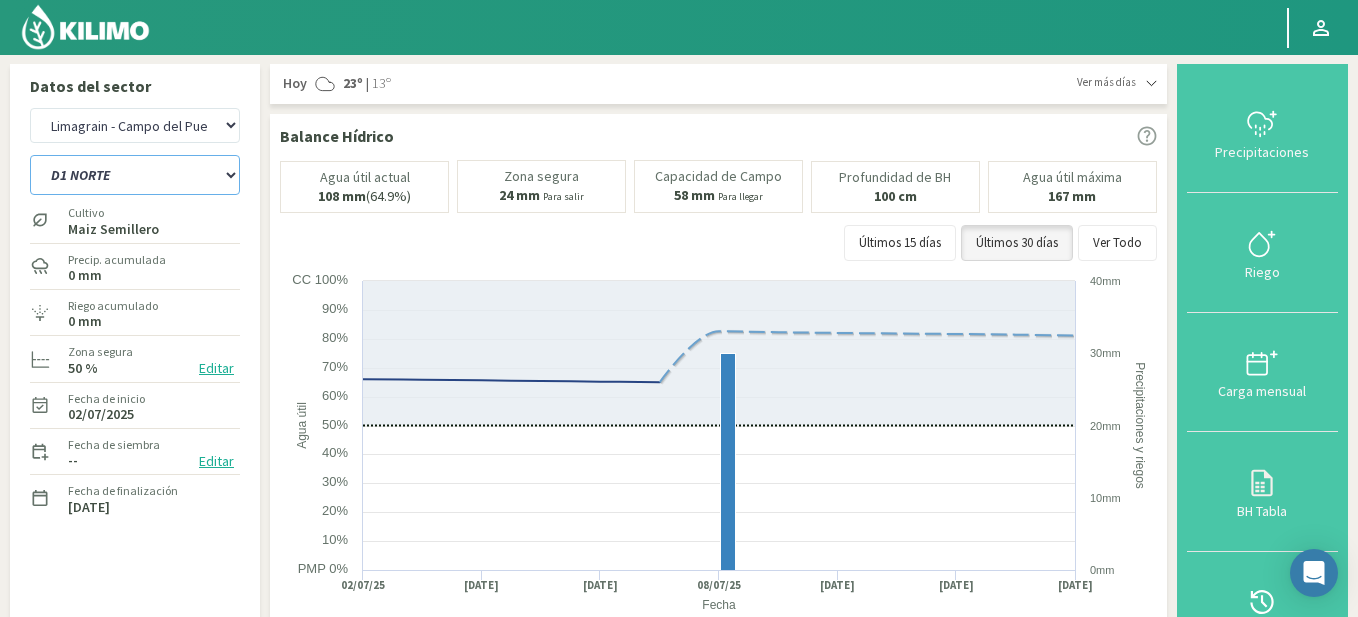 click on "A1   B2   C2   D1 NORTE   D2 ESTE" at bounding box center [135, 175] 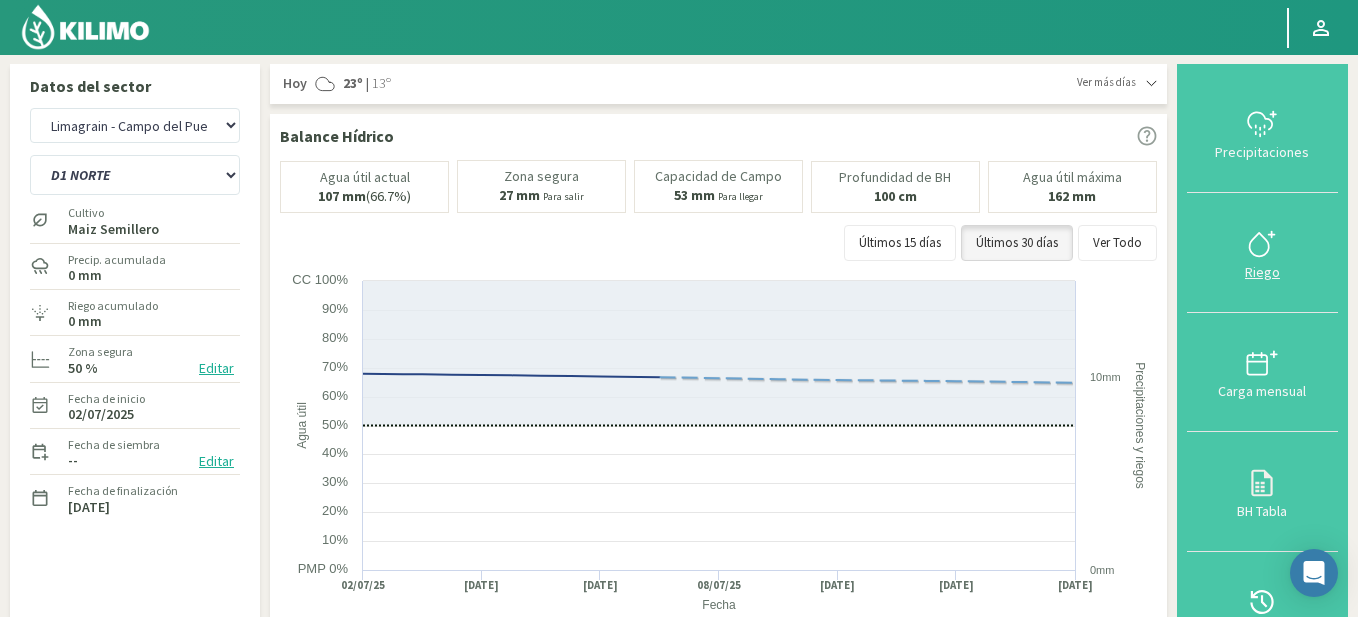 click on "Riego" at bounding box center [1262, 272] 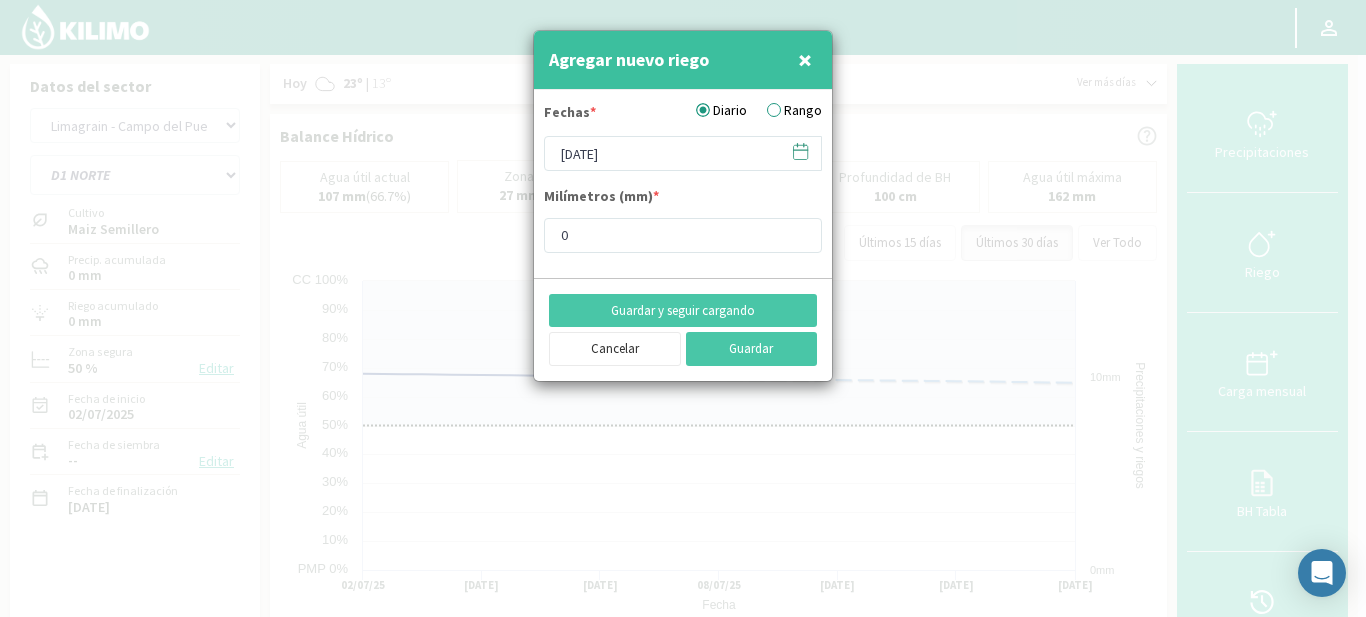 click at bounding box center (800, 151) 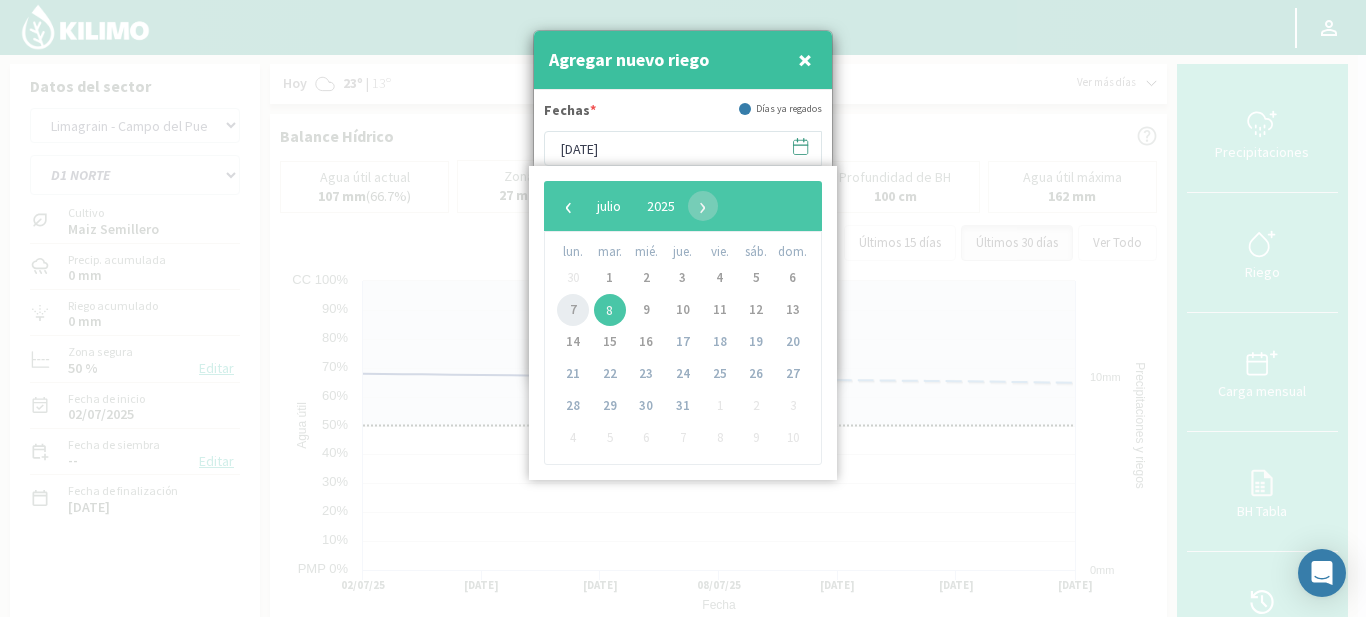 click on "7" at bounding box center (573, 310) 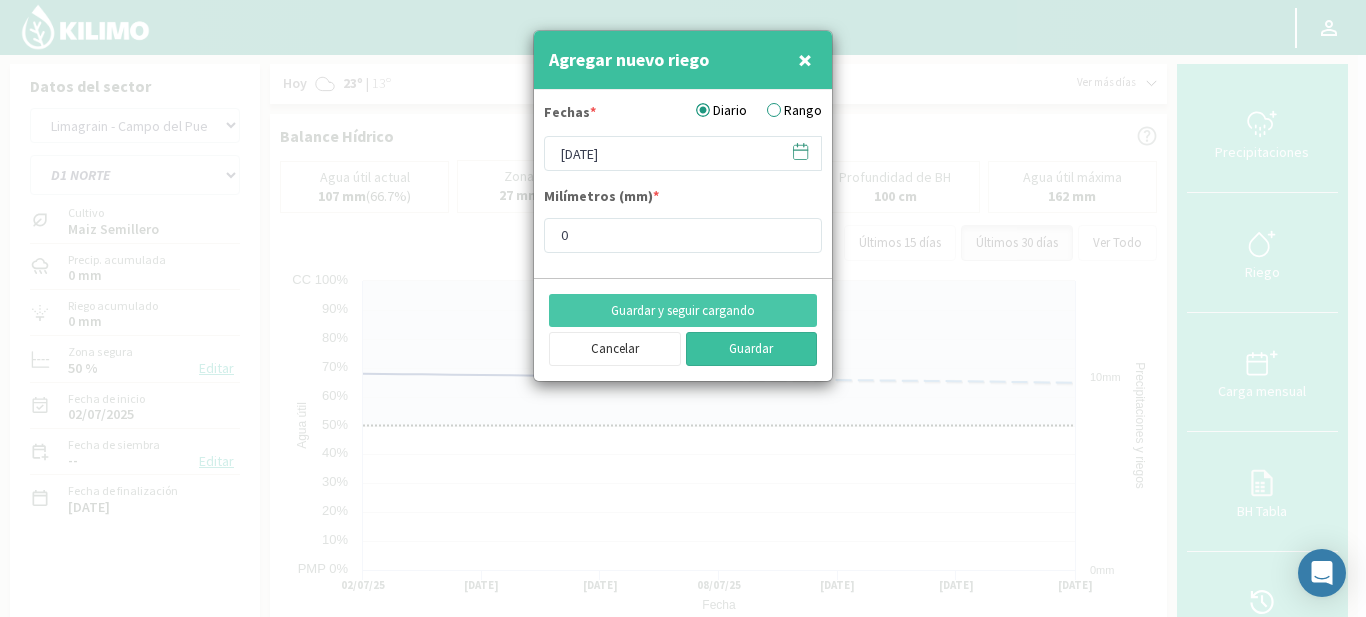 click on "Guardar" at bounding box center (752, 349) 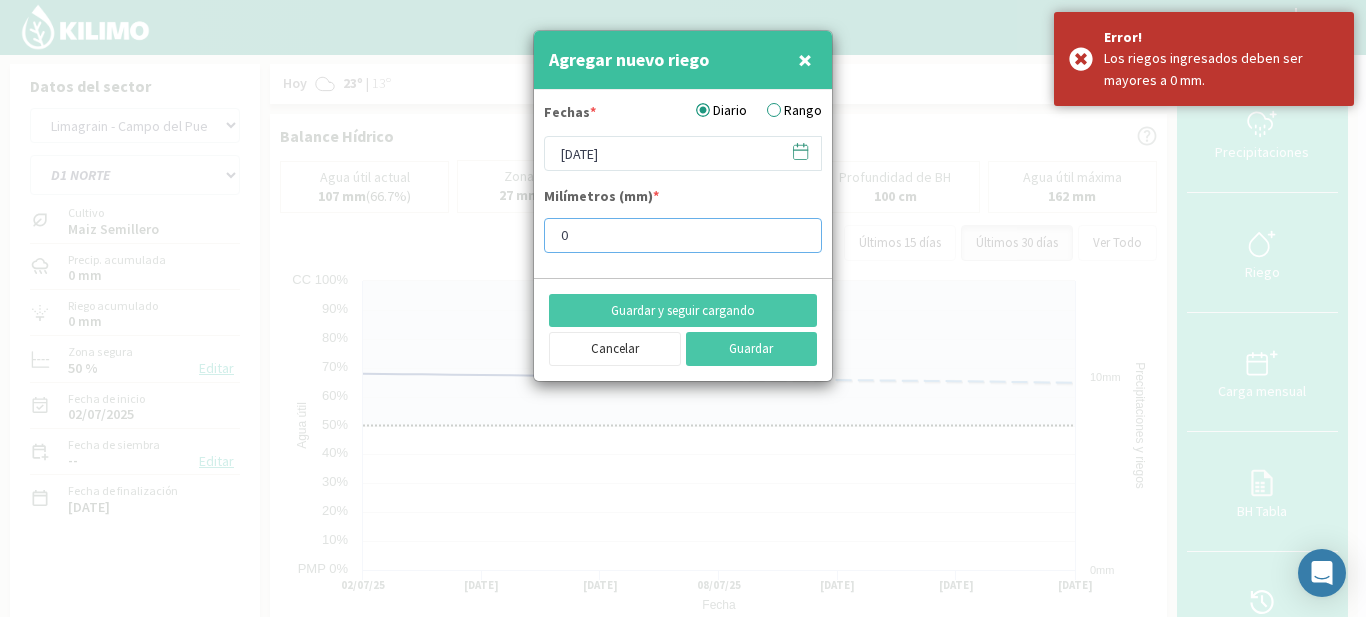 click on "0" at bounding box center (683, 235) 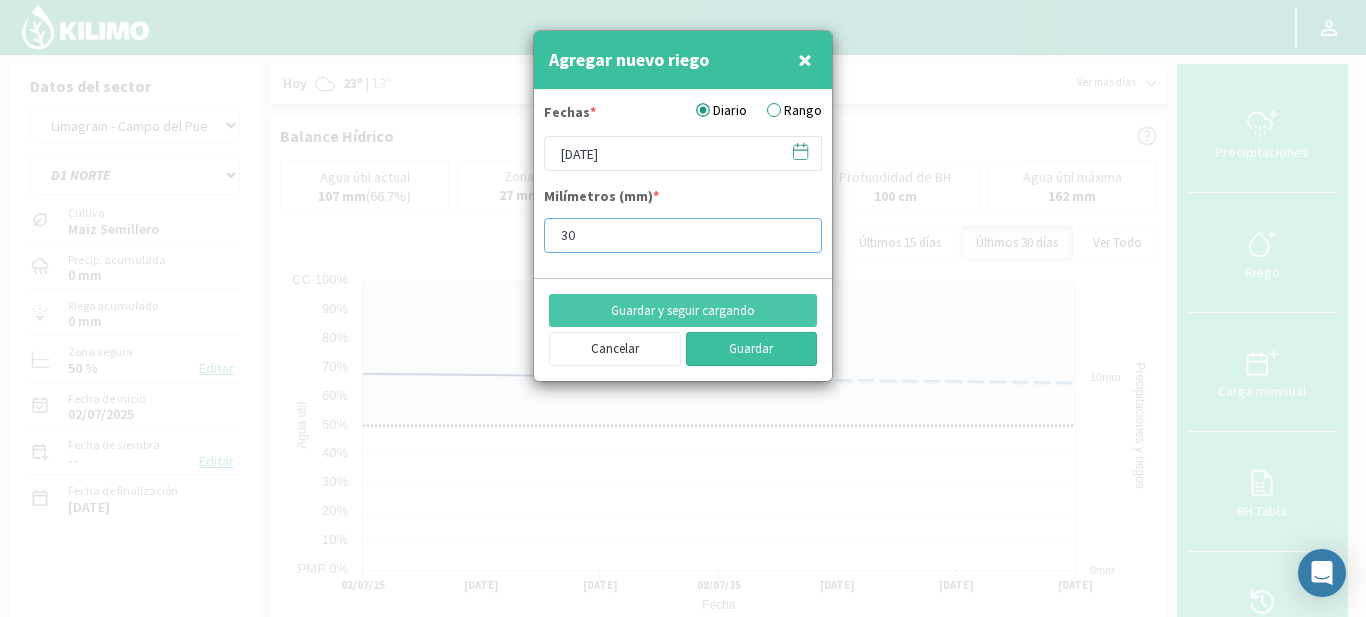 type on "30" 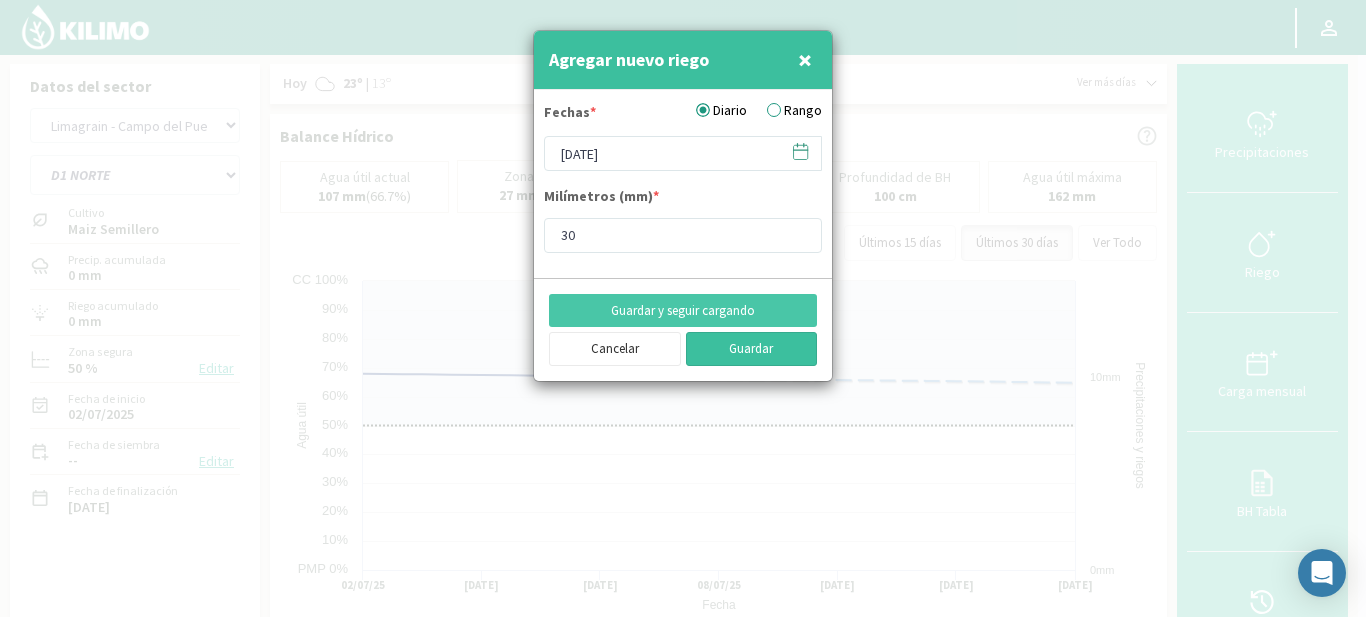 click on "Guardar" at bounding box center [752, 349] 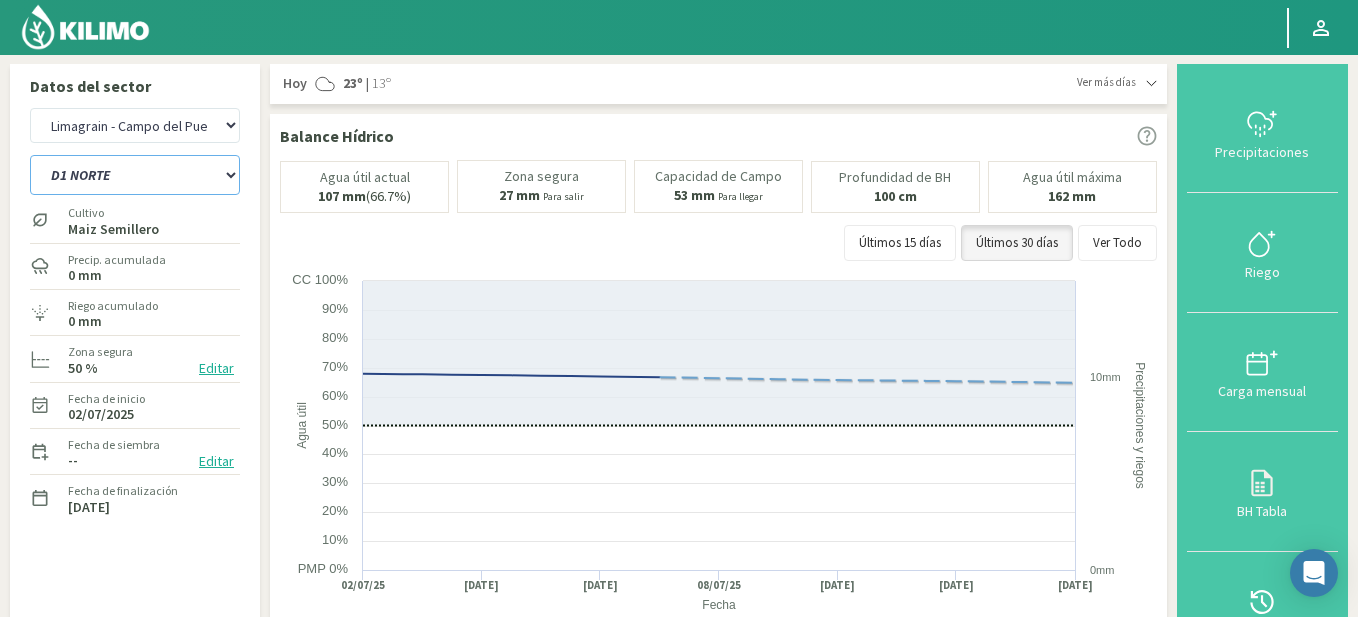 click on "A1   B2   C2   D1 NORTE   D2 ESTE" at bounding box center [135, 175] 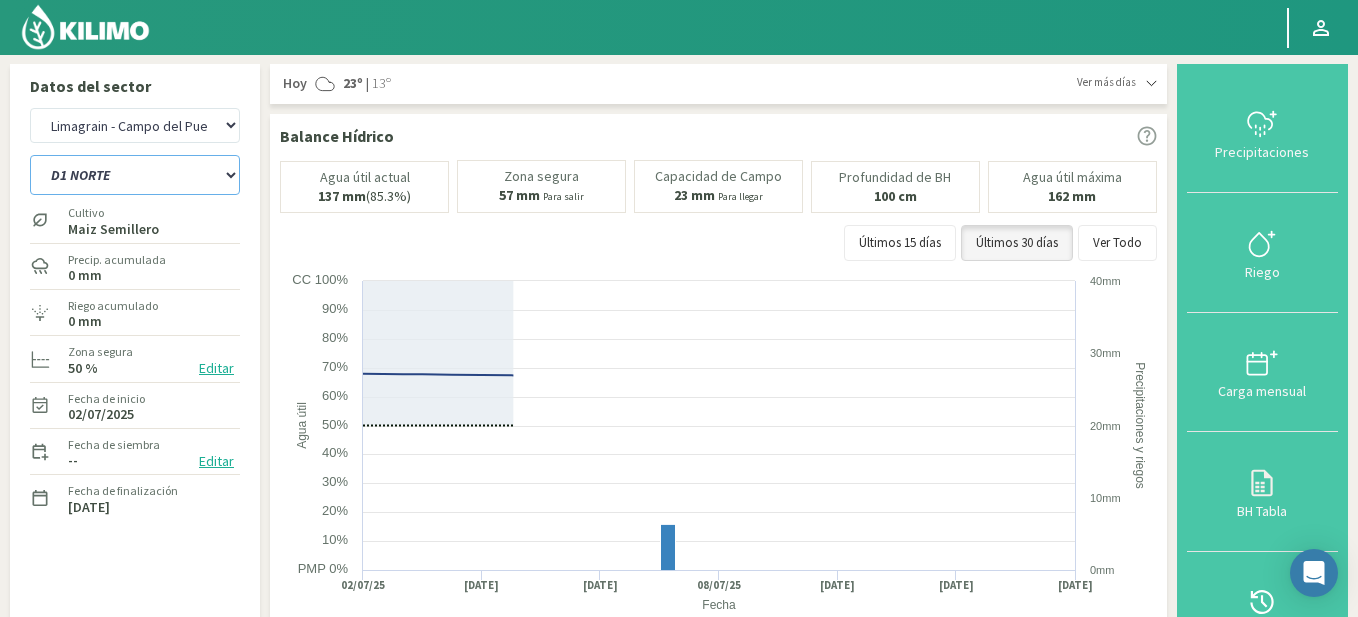 select on "9: Object" 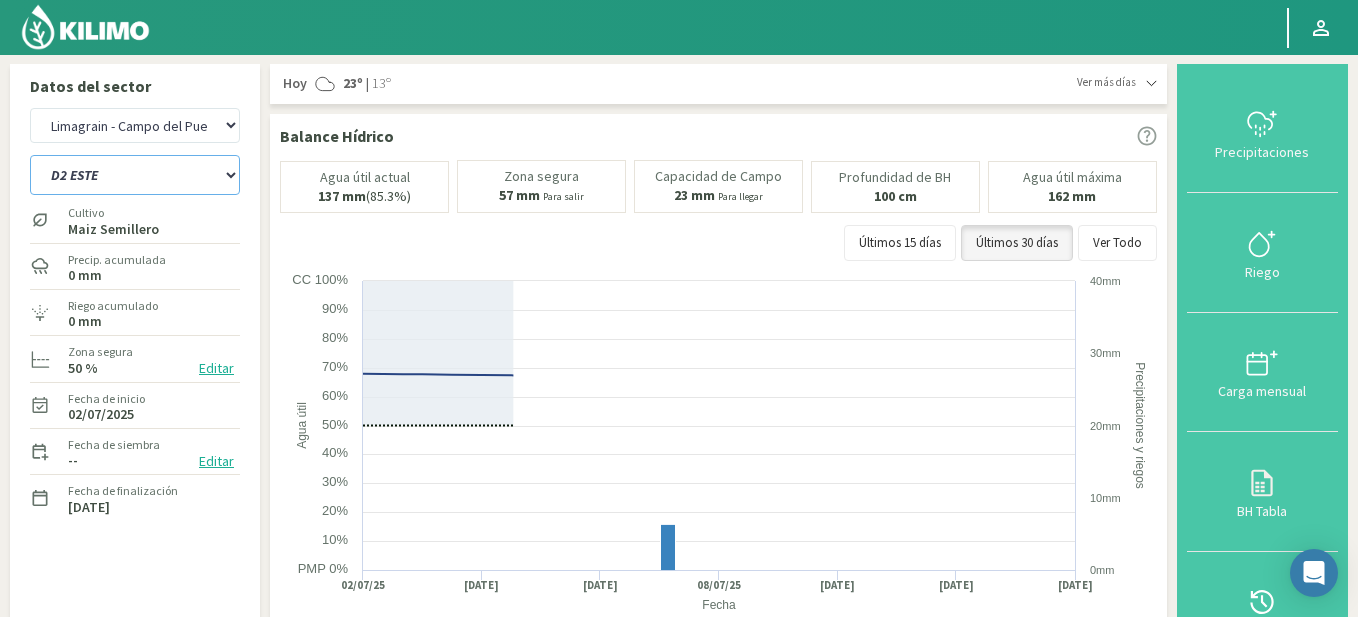click on "A1   B2   C2   D1 NORTE   D2 ESTE" at bounding box center (135, 175) 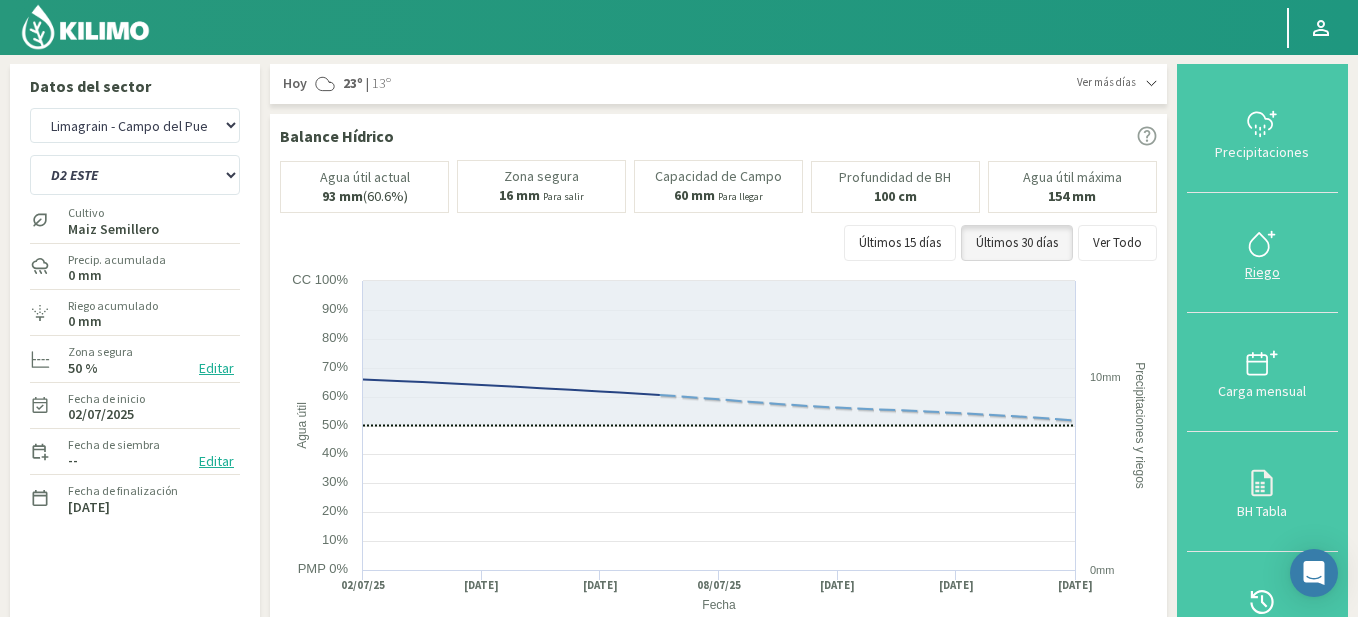 click at bounding box center [1262, 255] 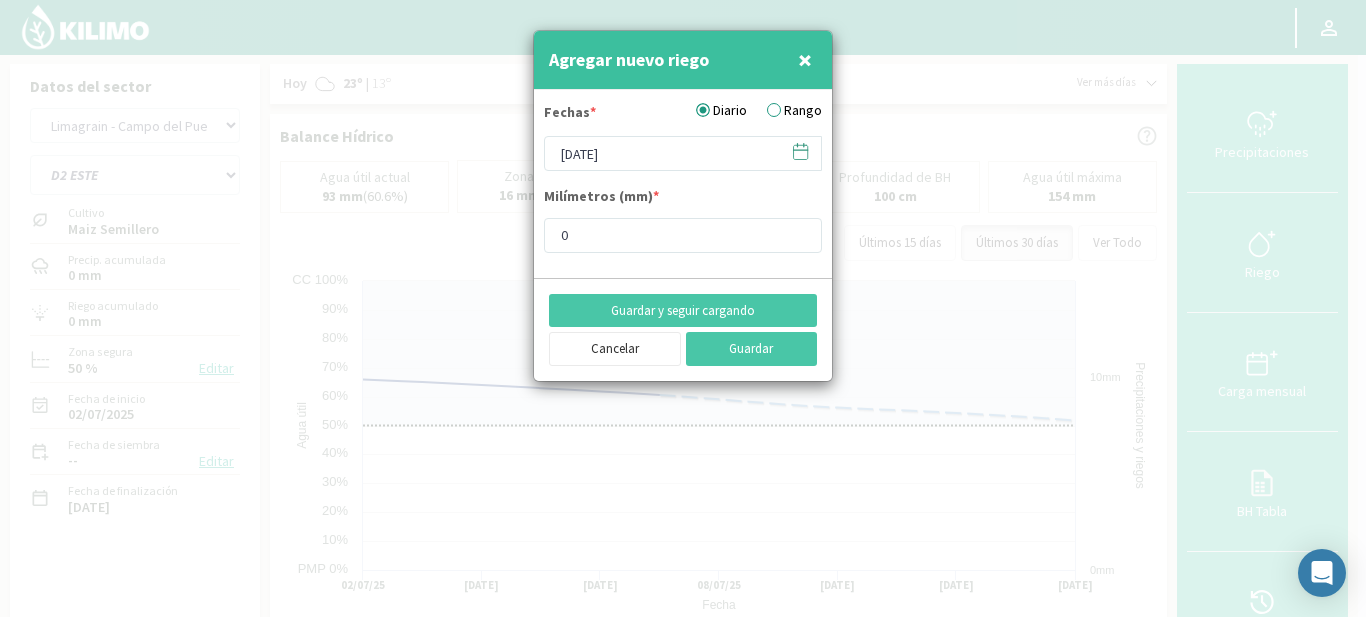 click at bounding box center (800, 151) 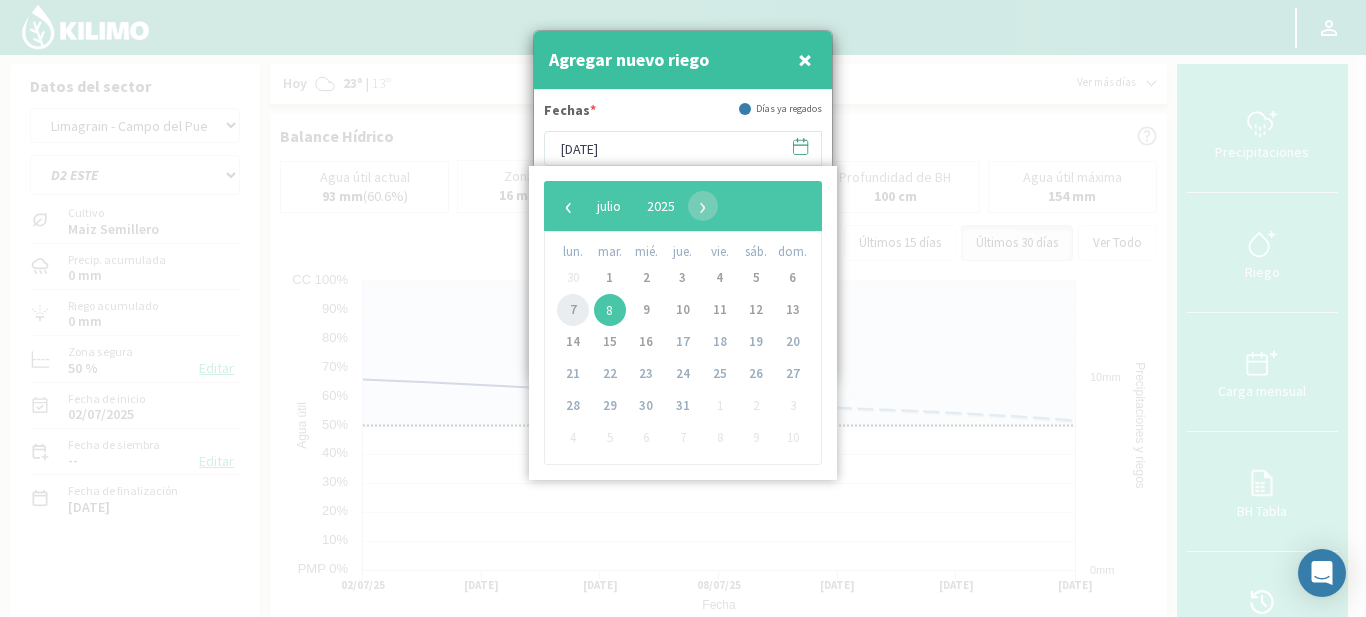 click on "7" at bounding box center (573, 310) 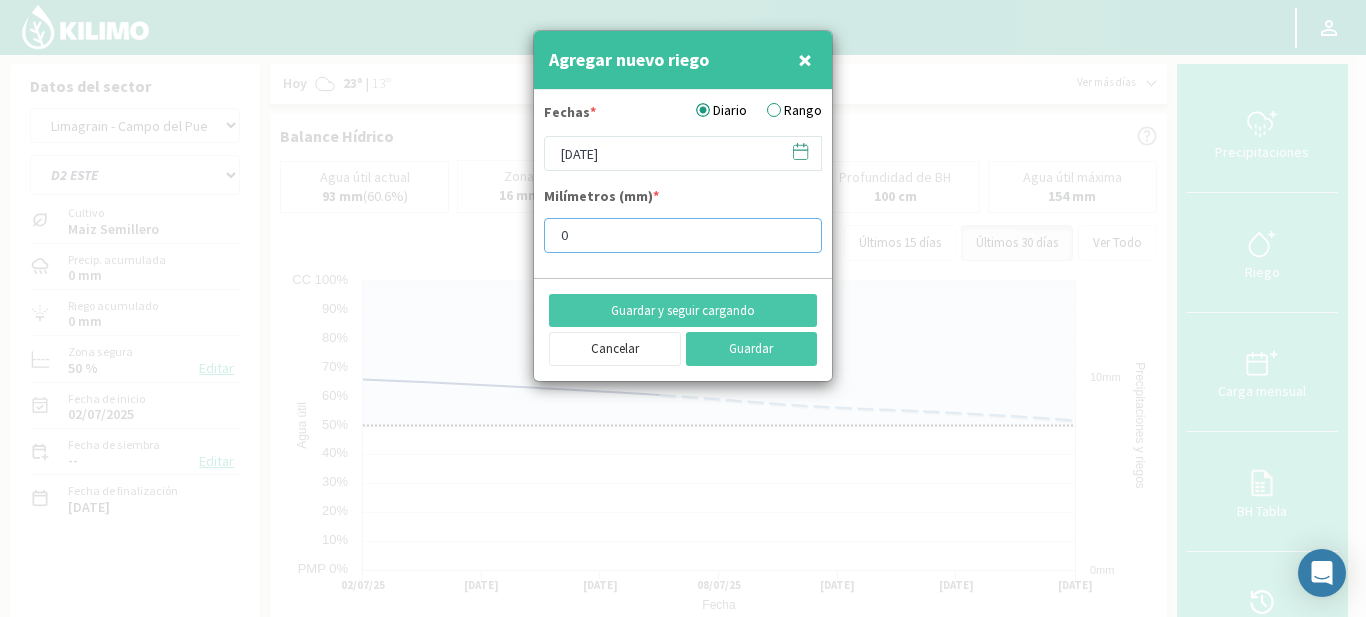 click on "0" at bounding box center (683, 235) 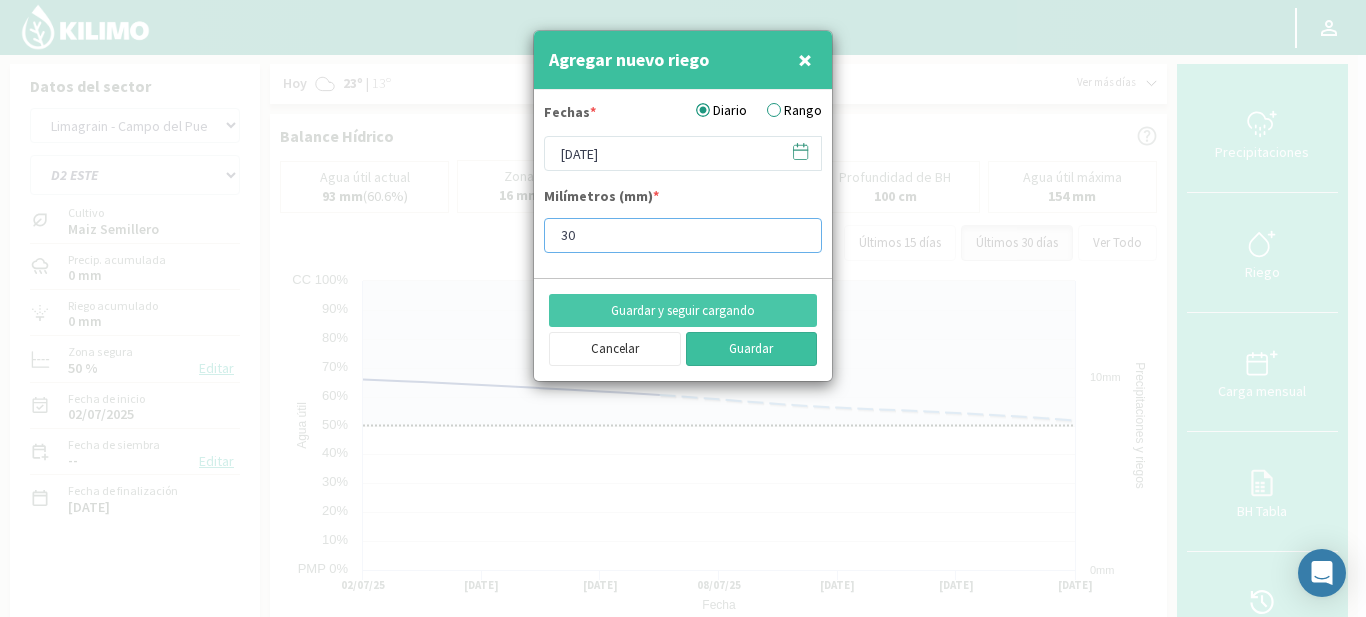 type on "30" 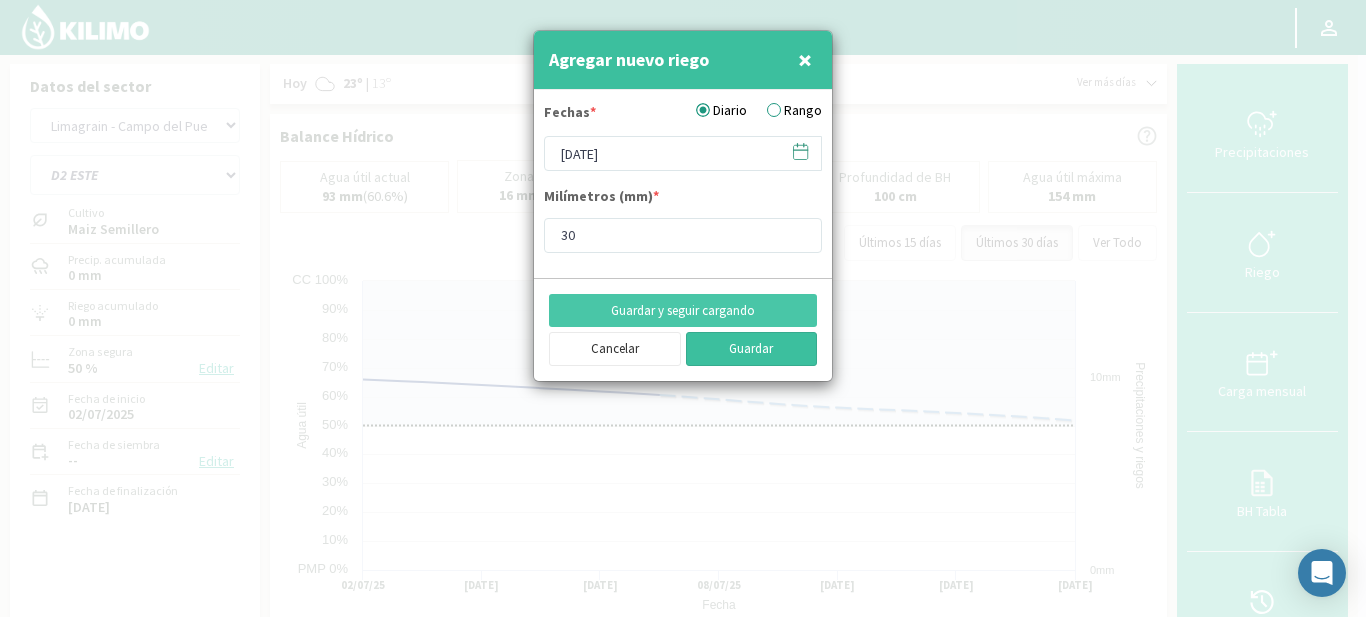click on "Guardar" at bounding box center [752, 349] 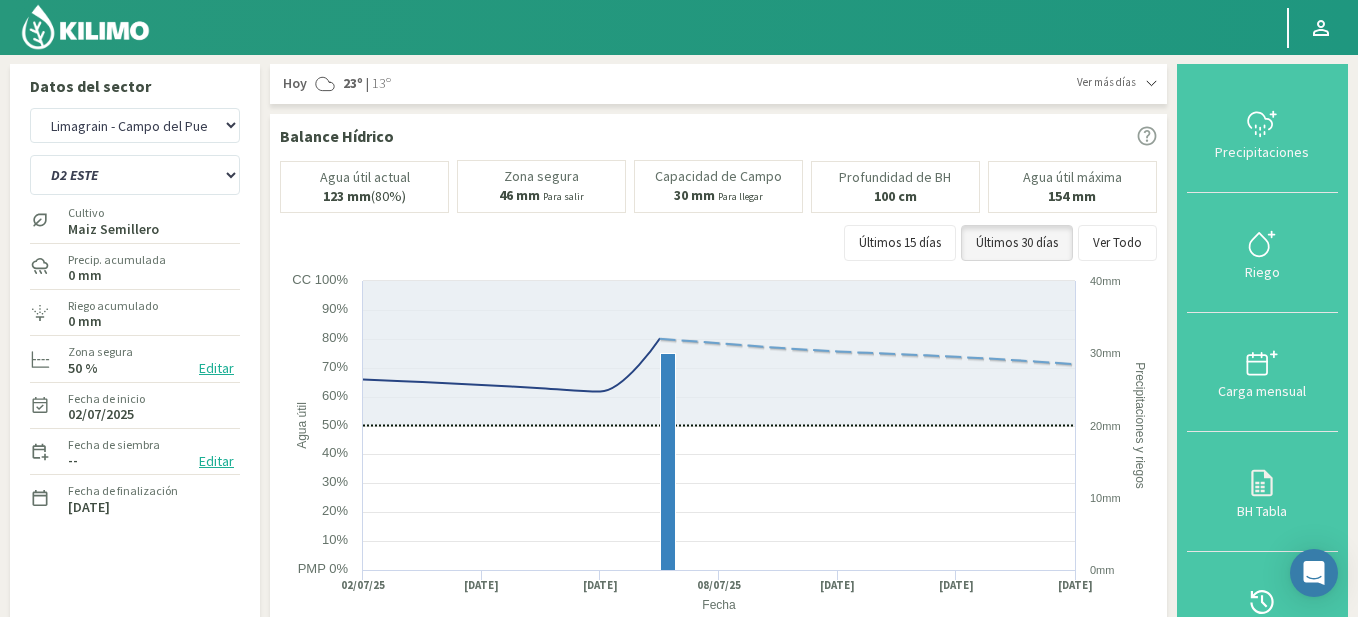 click at bounding box center (85, 27) 